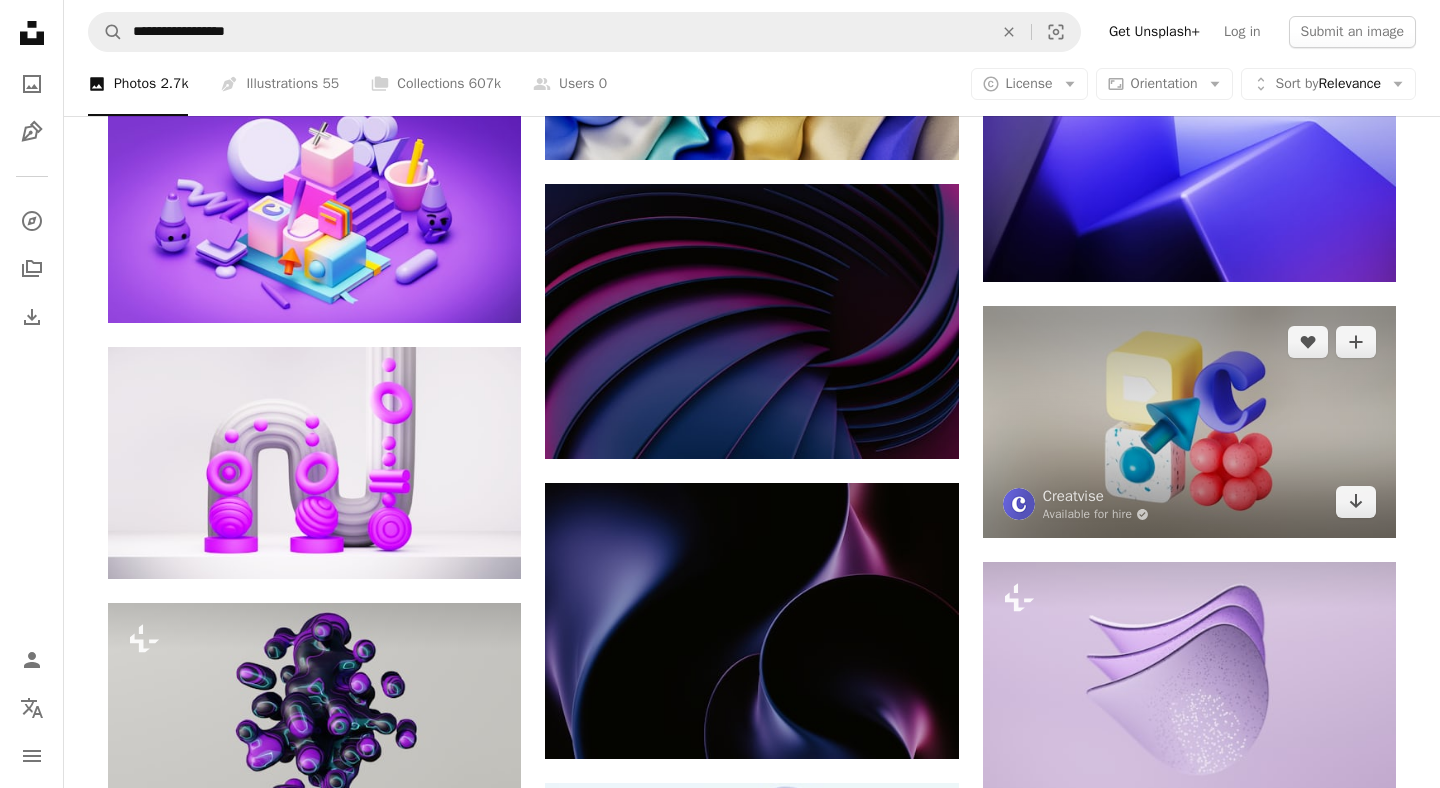 scroll, scrollTop: 17428, scrollLeft: 0, axis: vertical 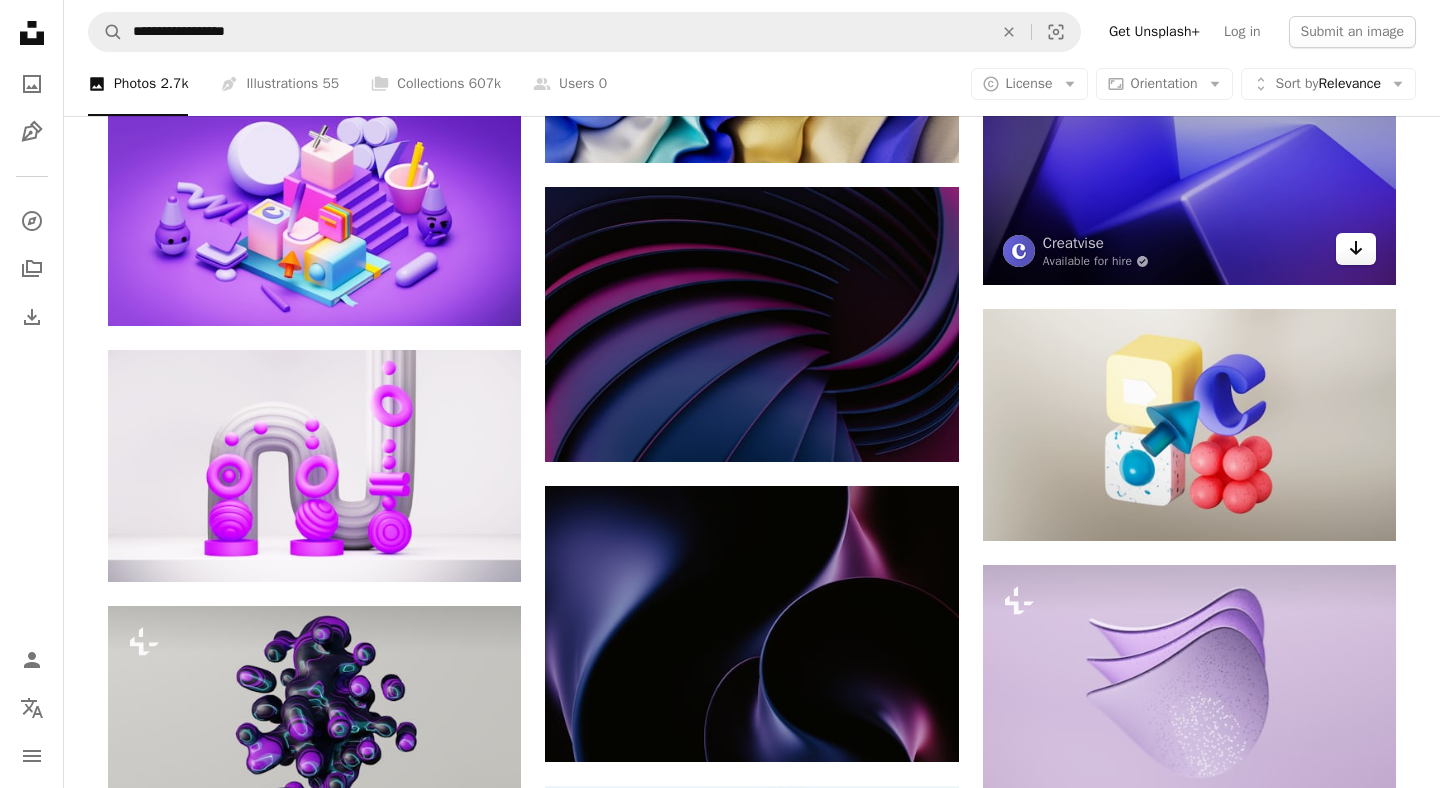 click on "Arrow pointing down" at bounding box center (1356, 249) 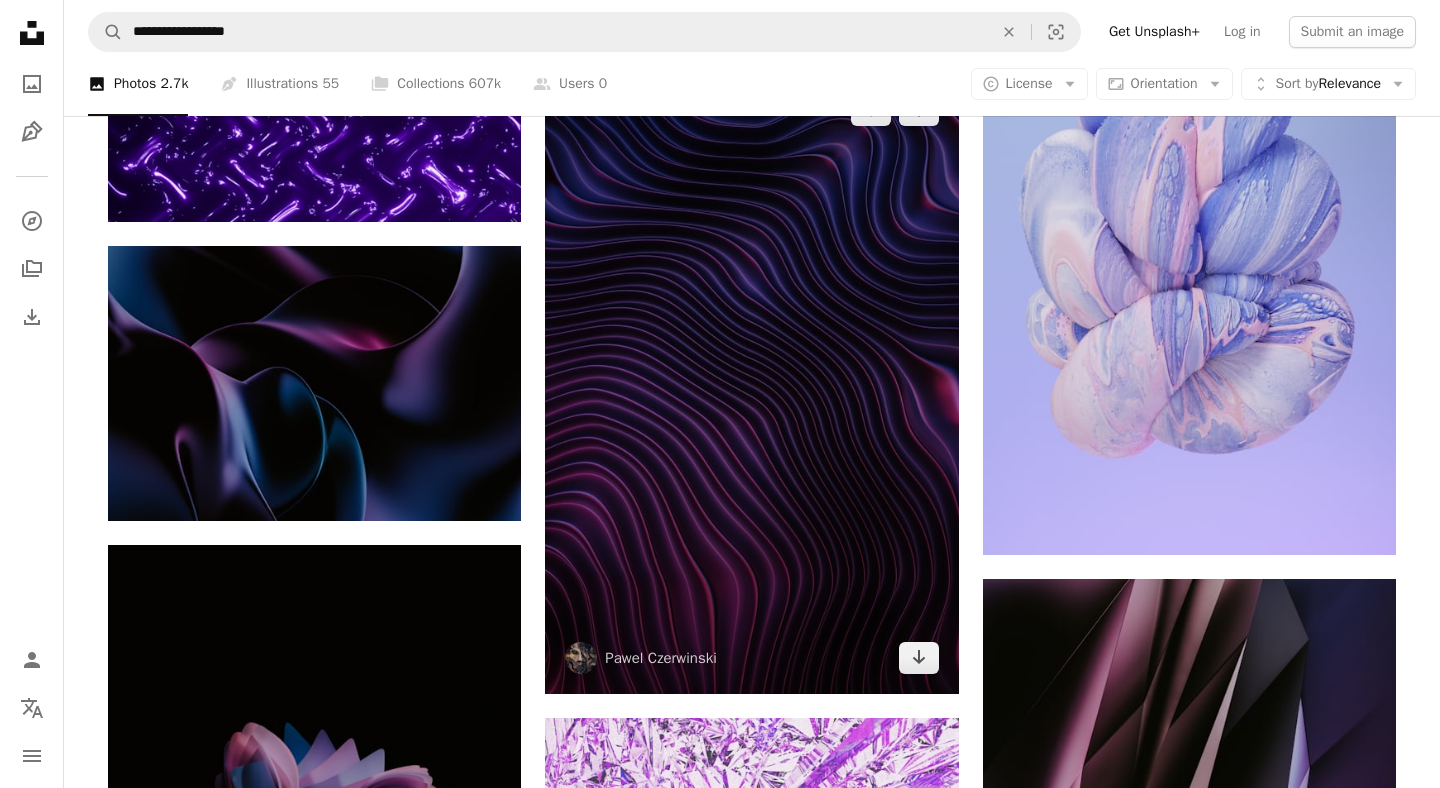scroll, scrollTop: 21533, scrollLeft: 0, axis: vertical 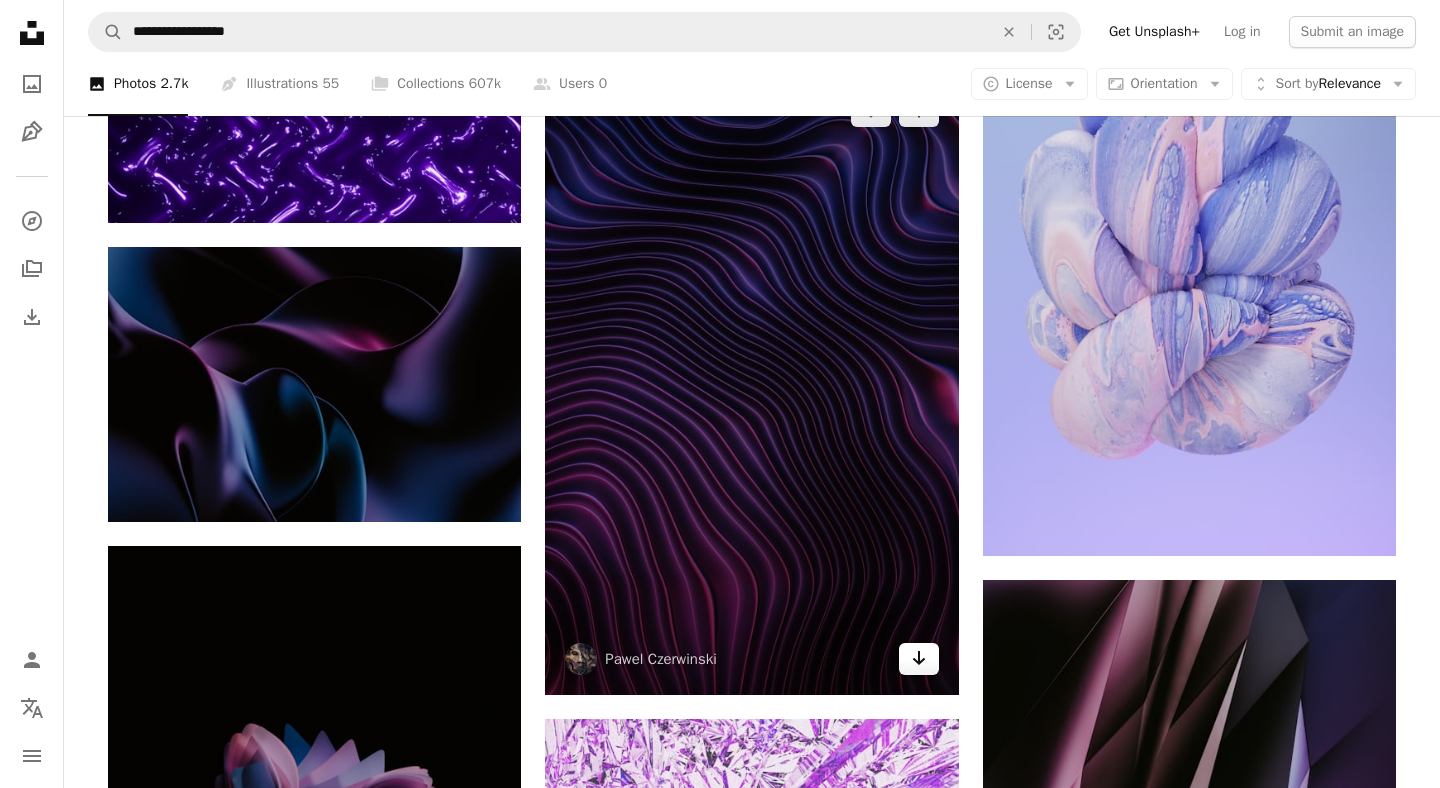 click on "Arrow pointing down" 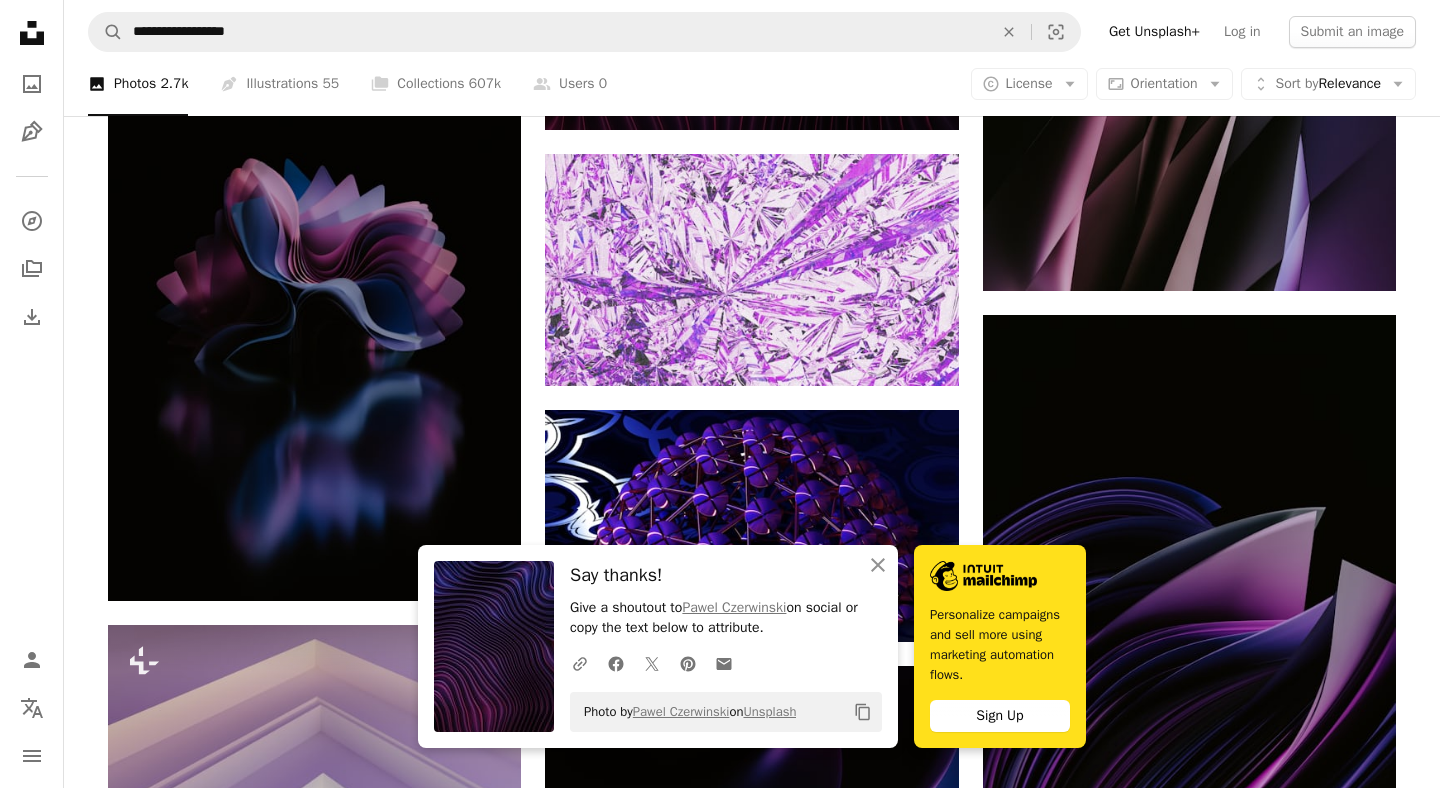 scroll, scrollTop: 22363, scrollLeft: 0, axis: vertical 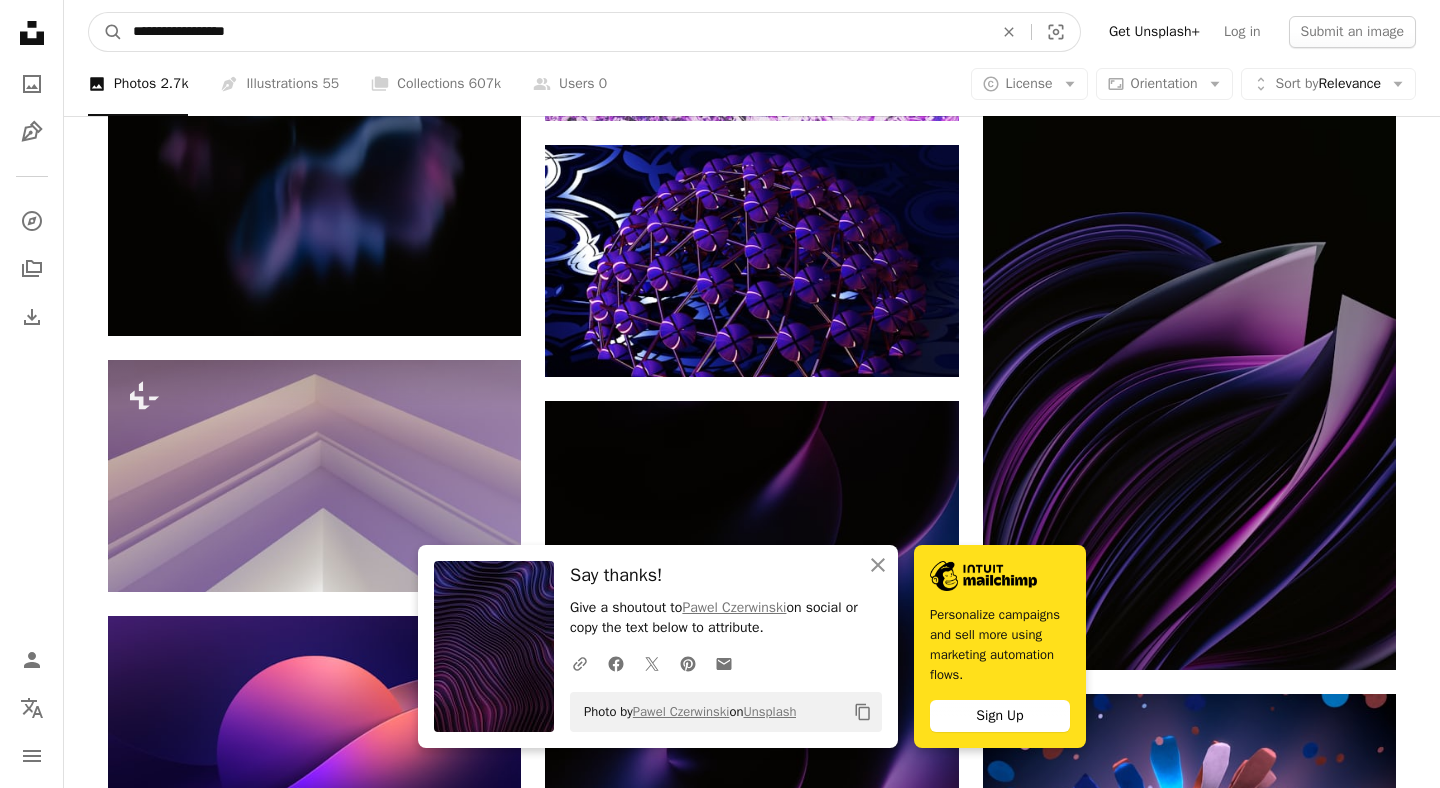 click on "**********" at bounding box center (555, 32) 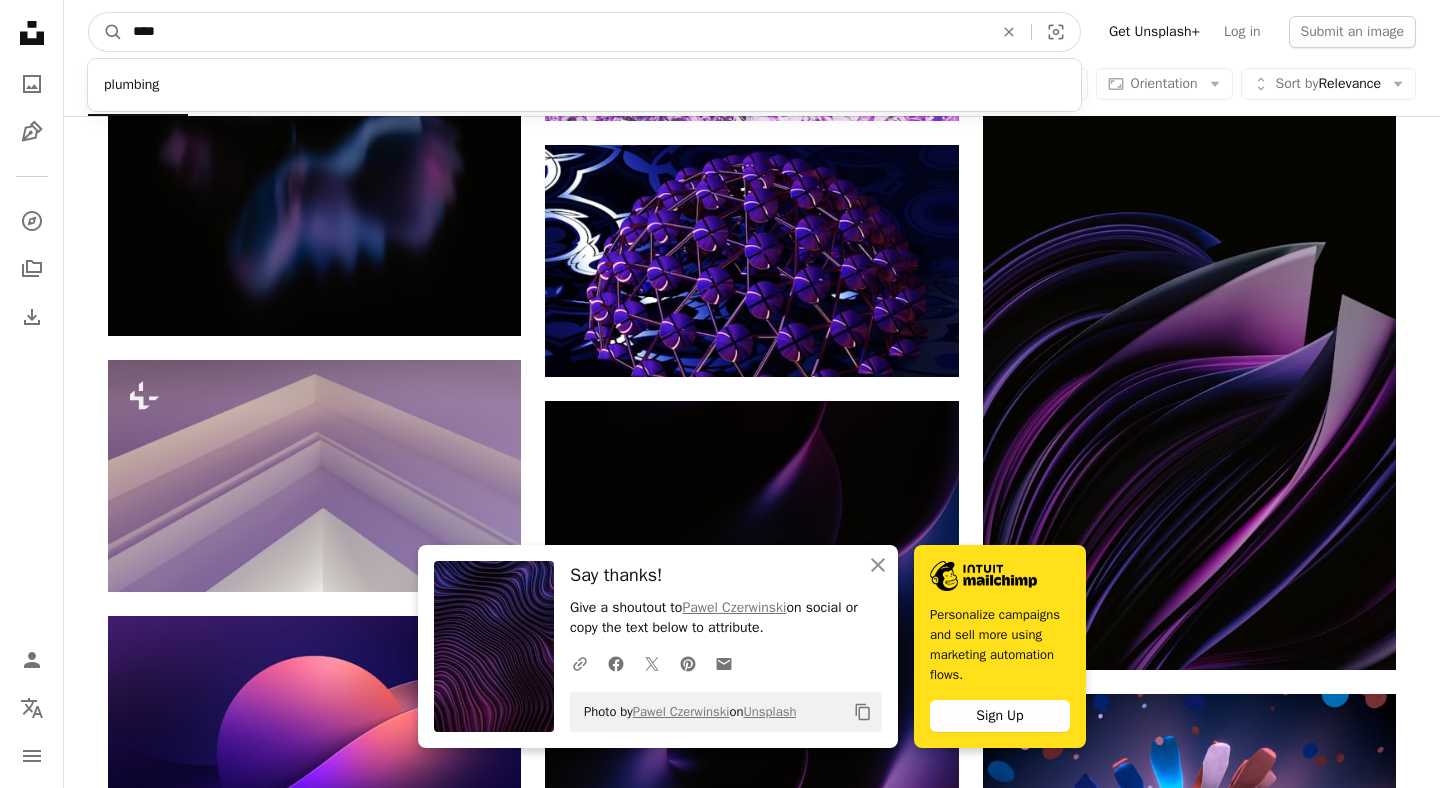 type on "****" 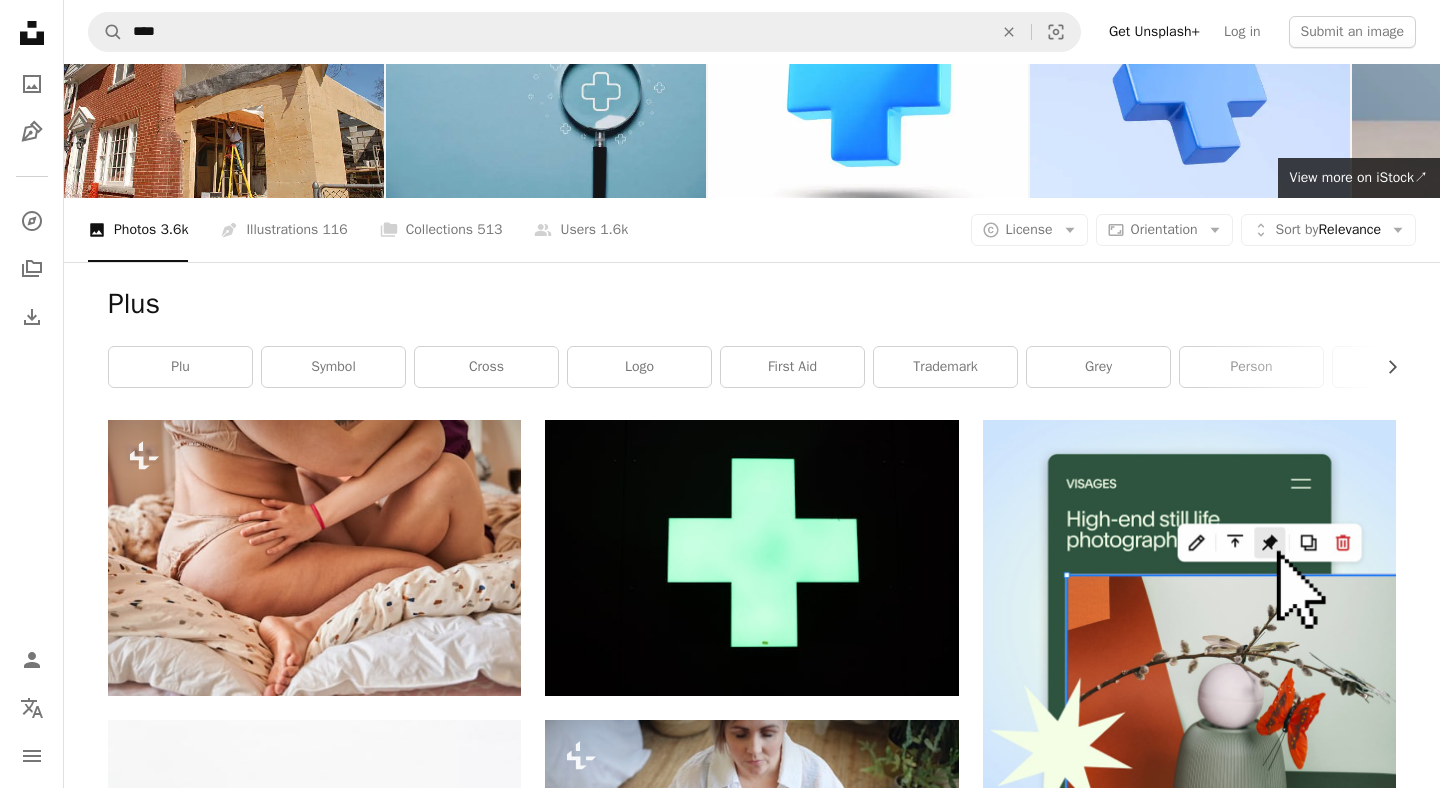 scroll, scrollTop: 81, scrollLeft: 0, axis: vertical 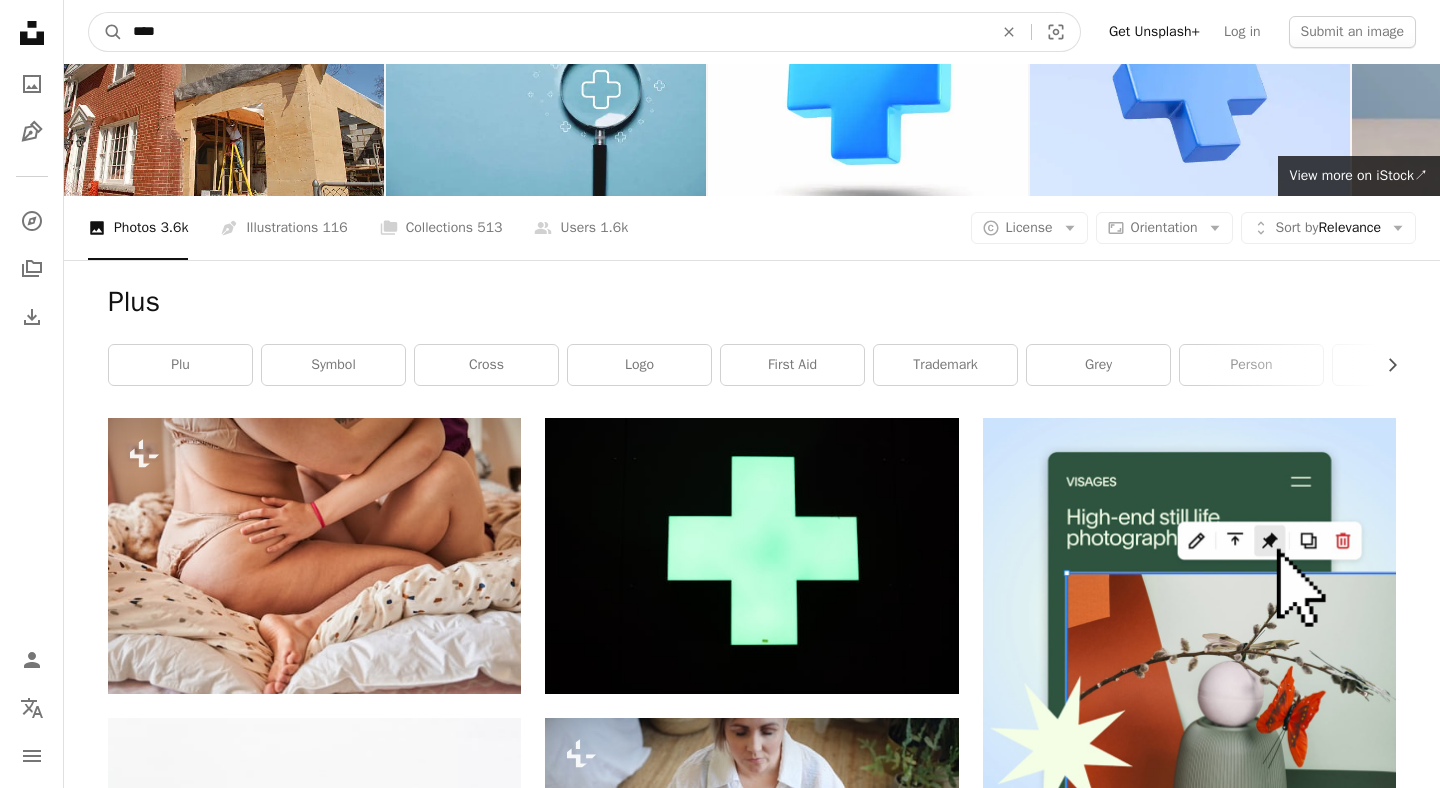 click on "****" at bounding box center [555, 32] 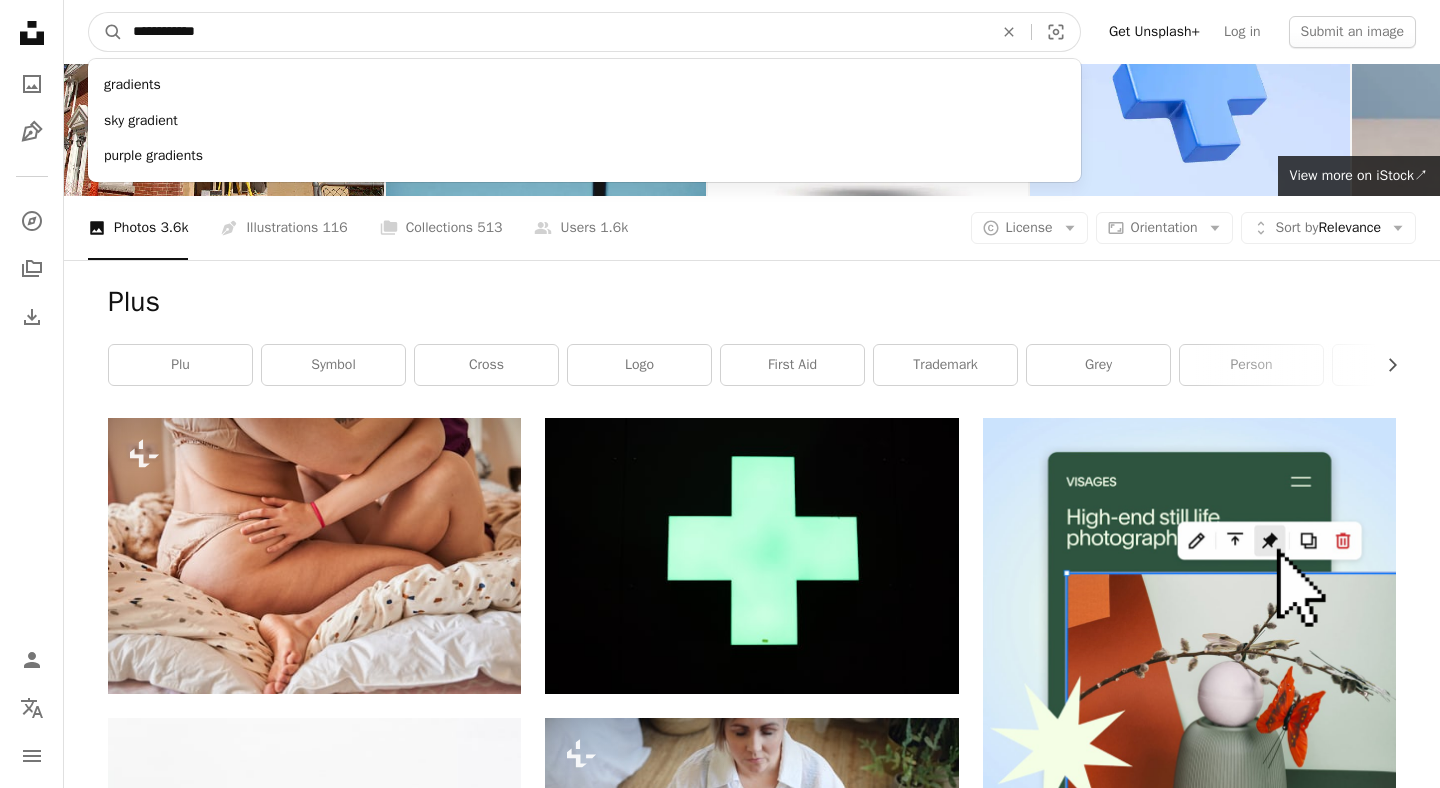 type on "**********" 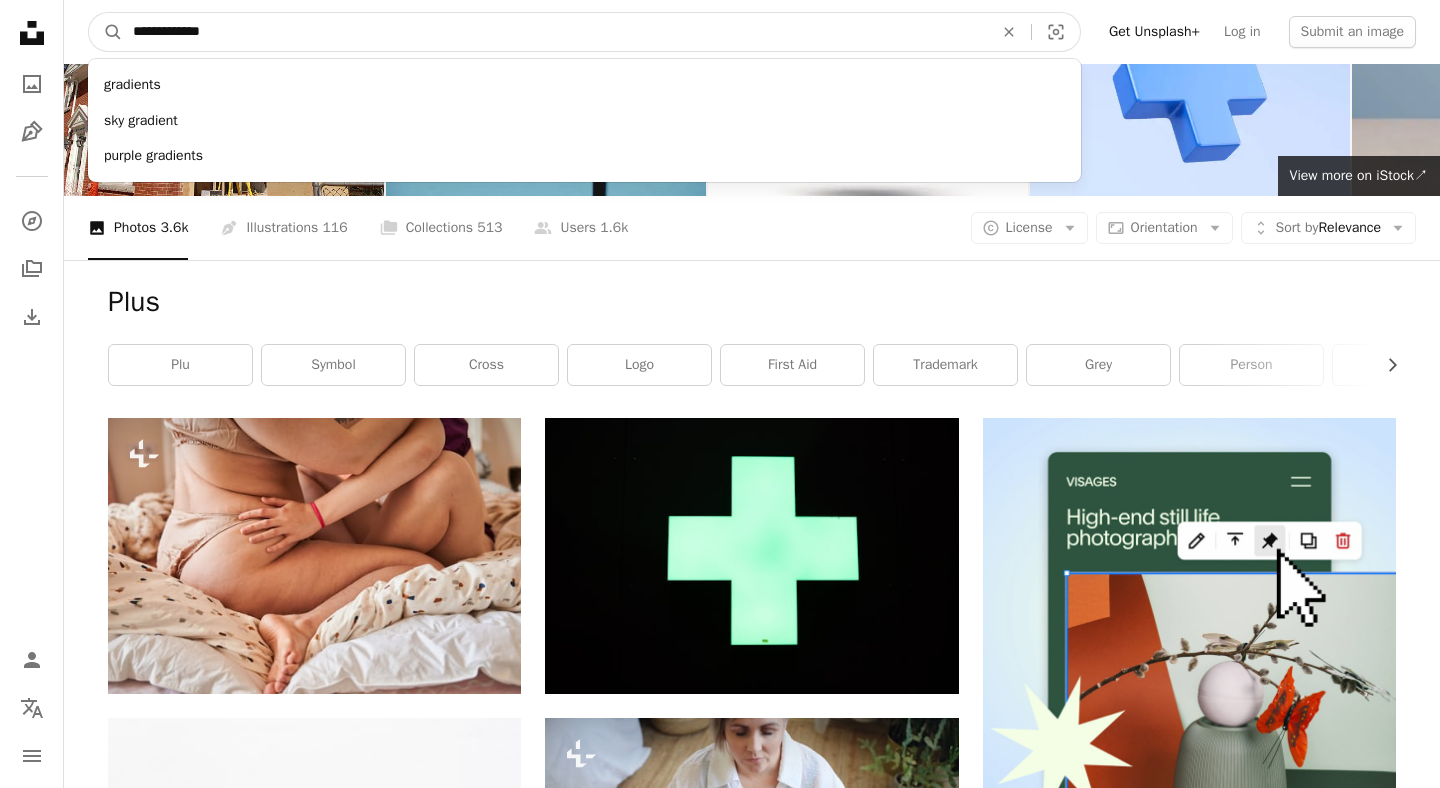 click on "A magnifying glass" at bounding box center [106, 32] 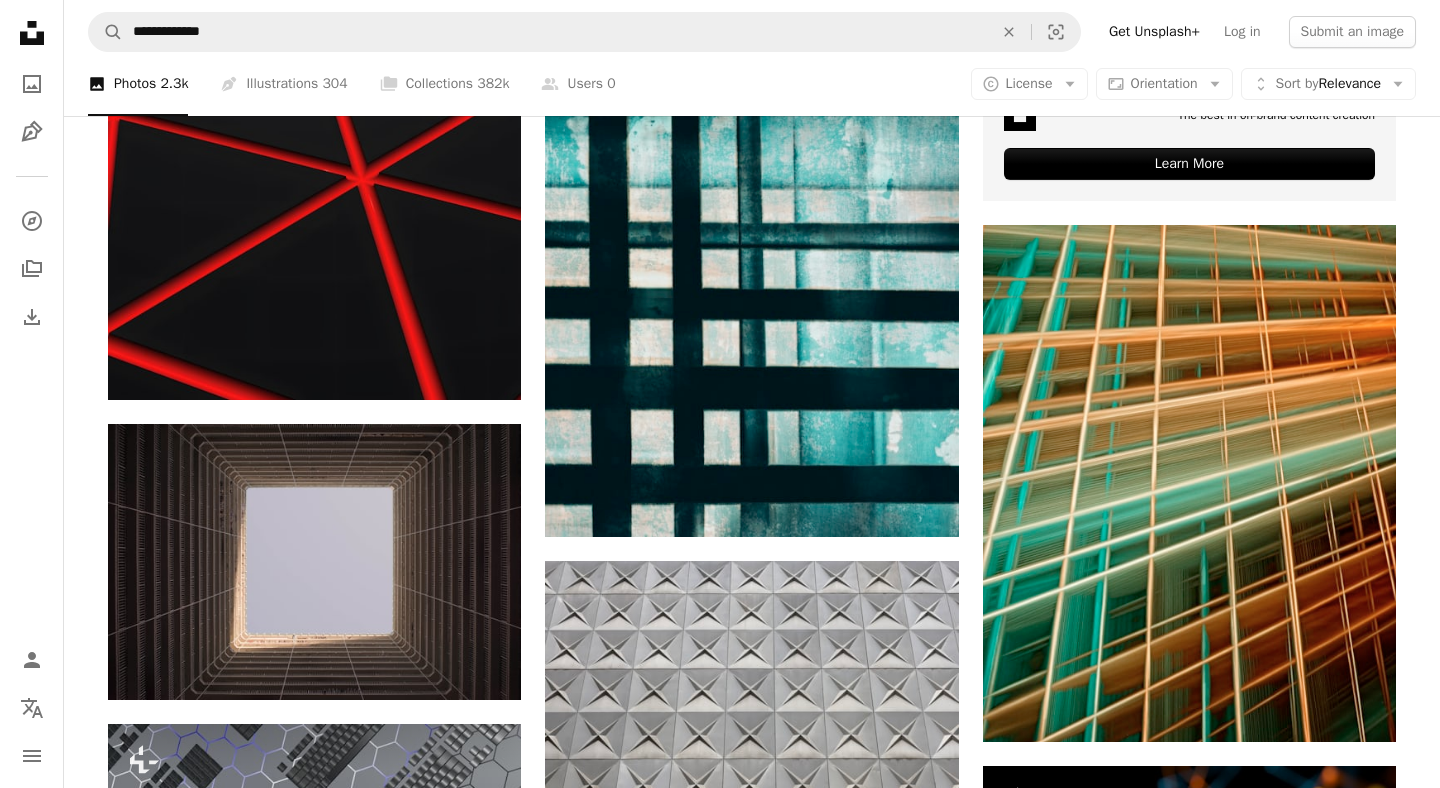 scroll, scrollTop: 1431, scrollLeft: 0, axis: vertical 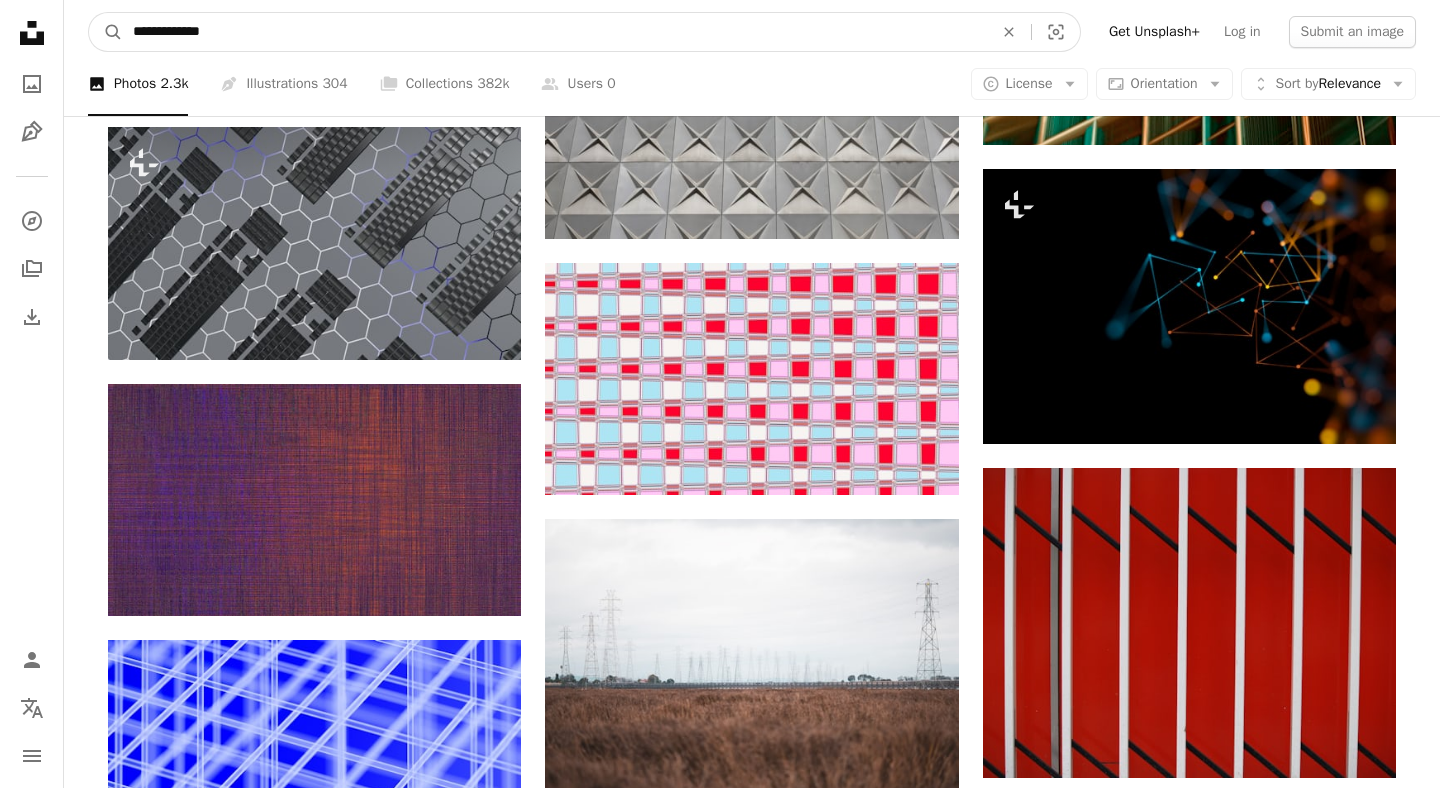 click on "**********" at bounding box center (555, 32) 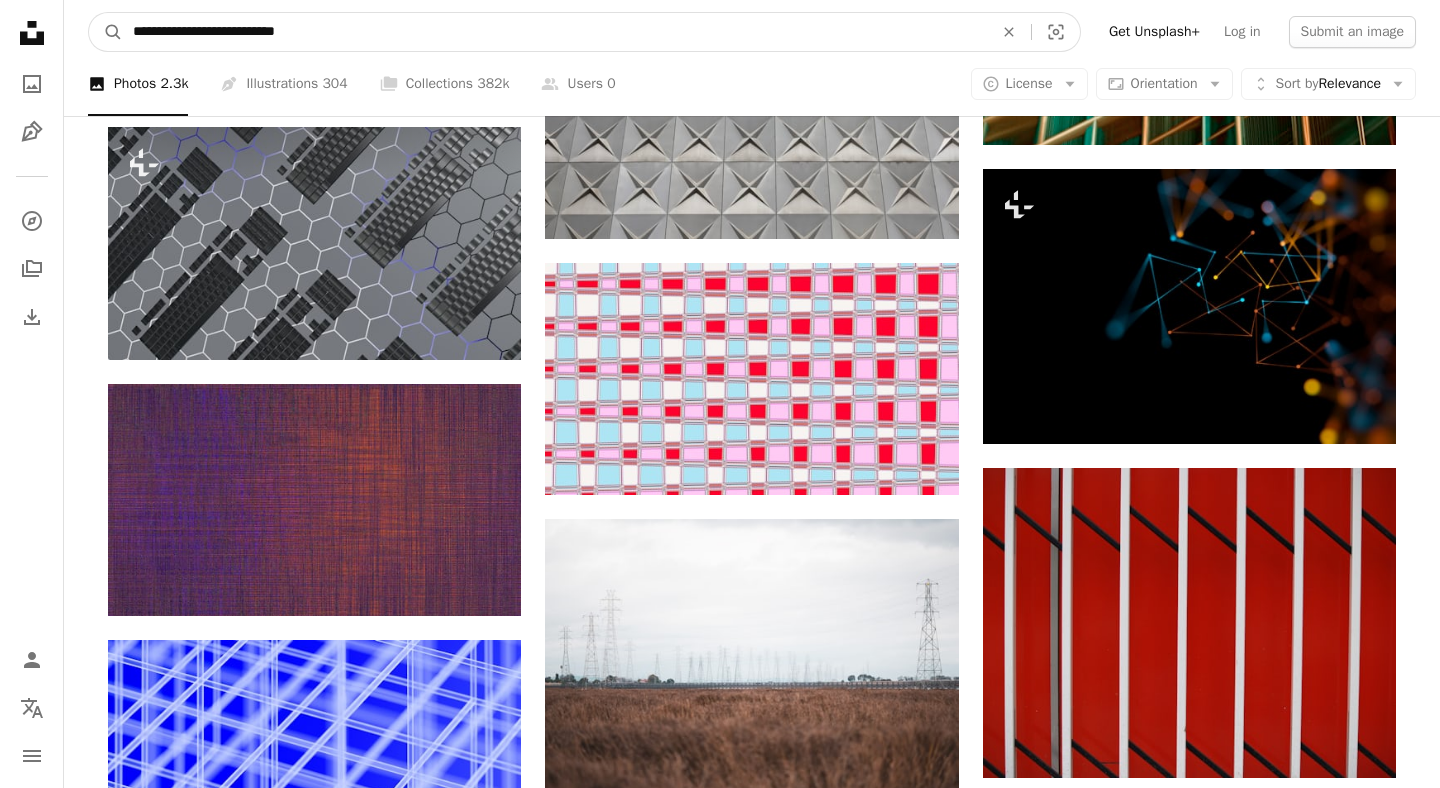 type on "**********" 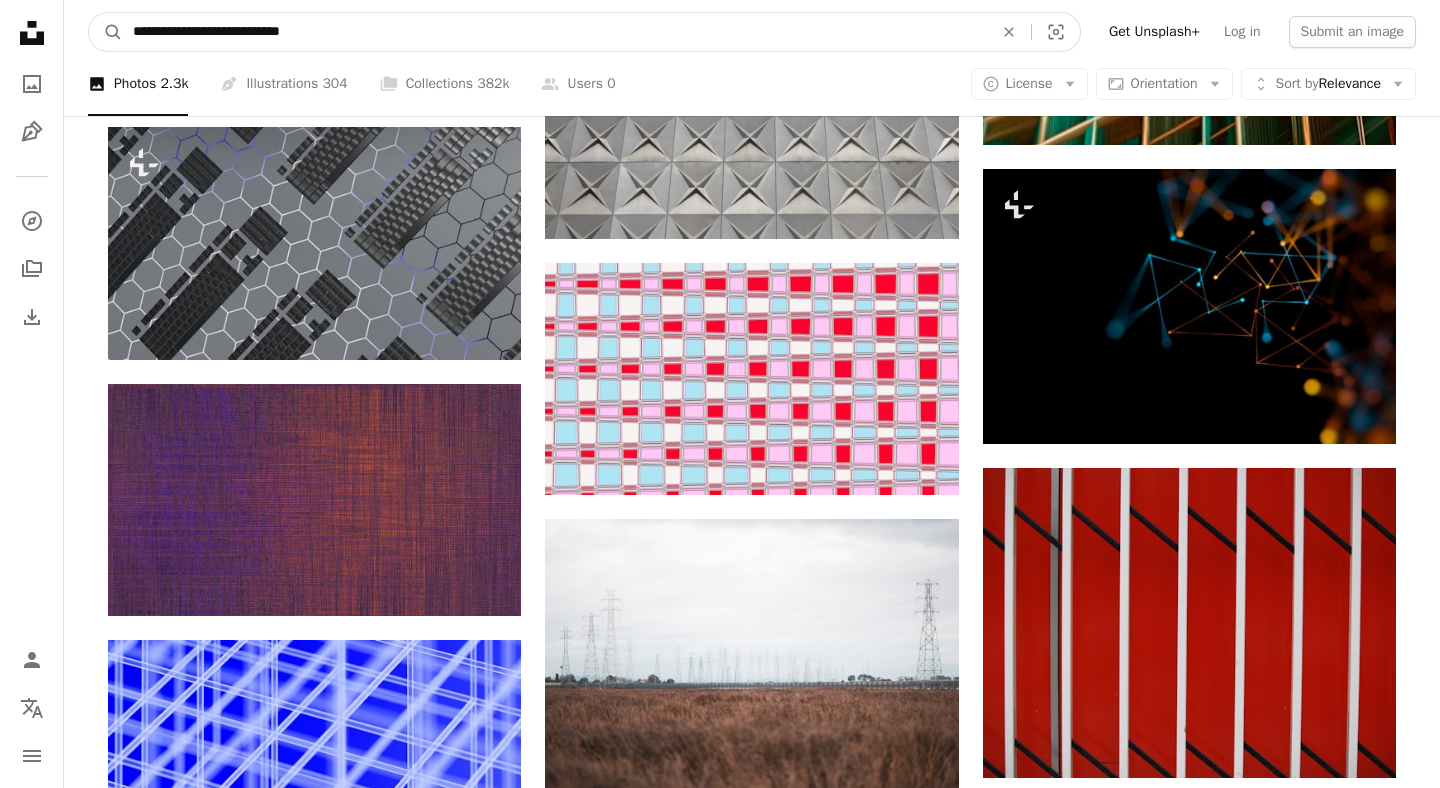 click on "A magnifying glass" at bounding box center [106, 32] 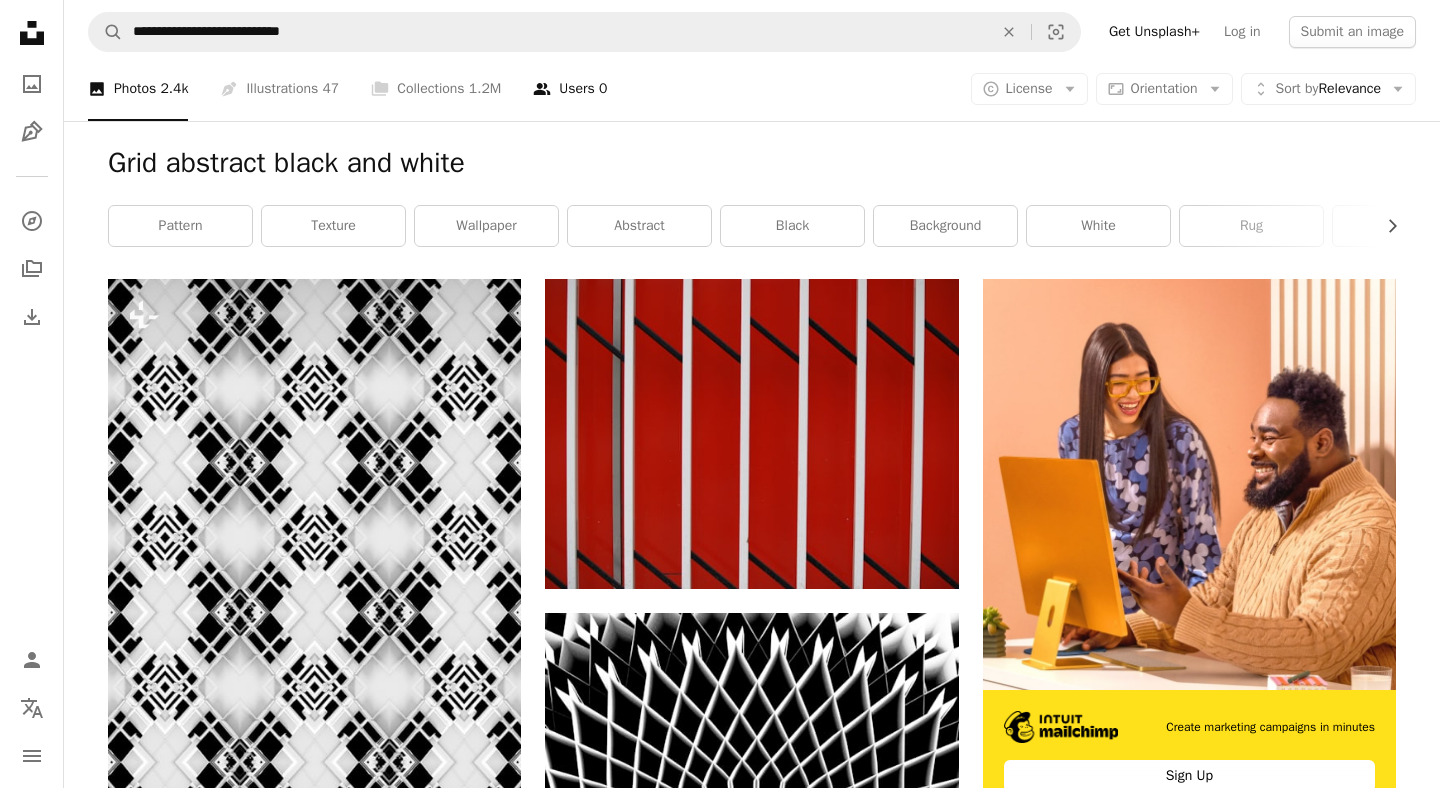 scroll, scrollTop: 187, scrollLeft: 0, axis: vertical 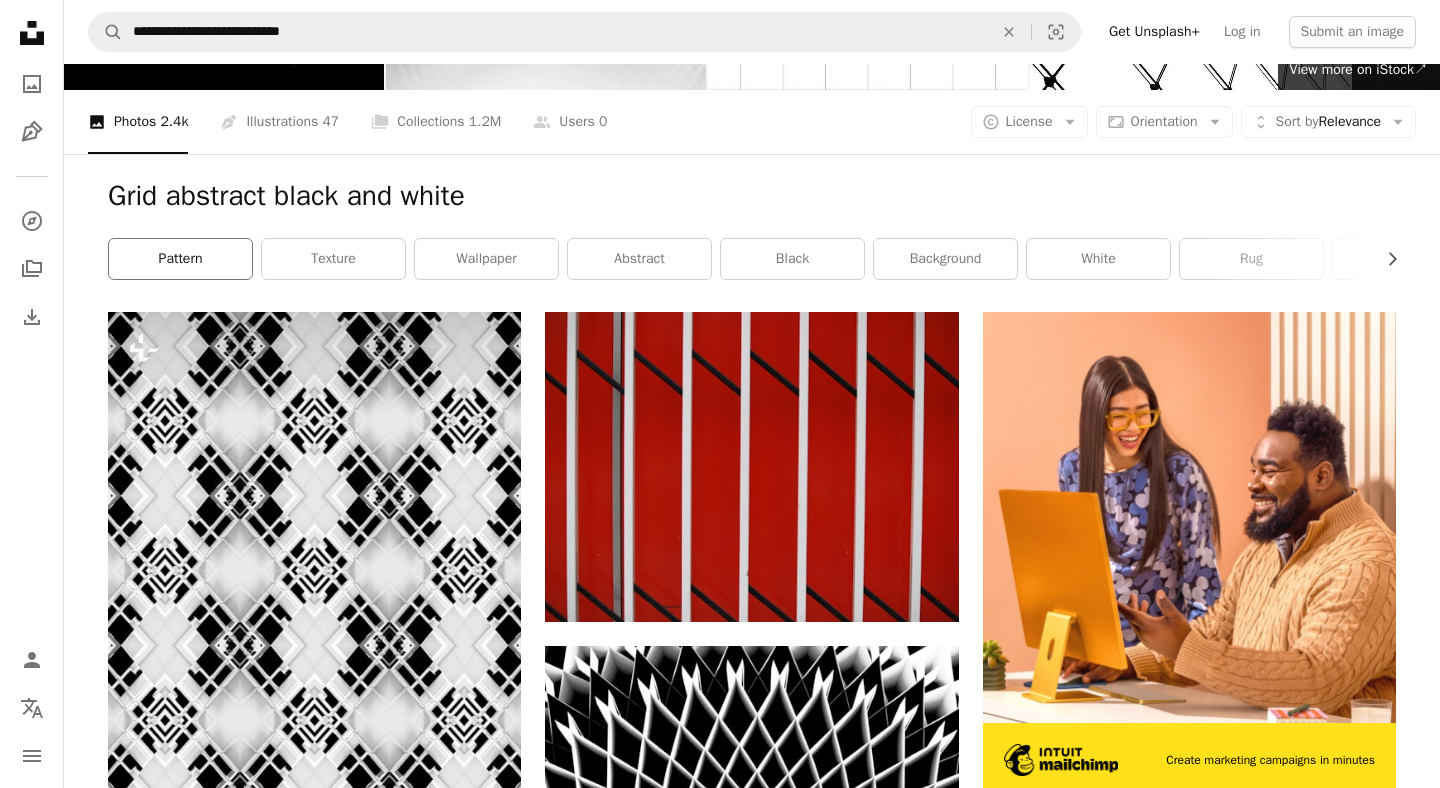 click on "pattern" at bounding box center [180, 259] 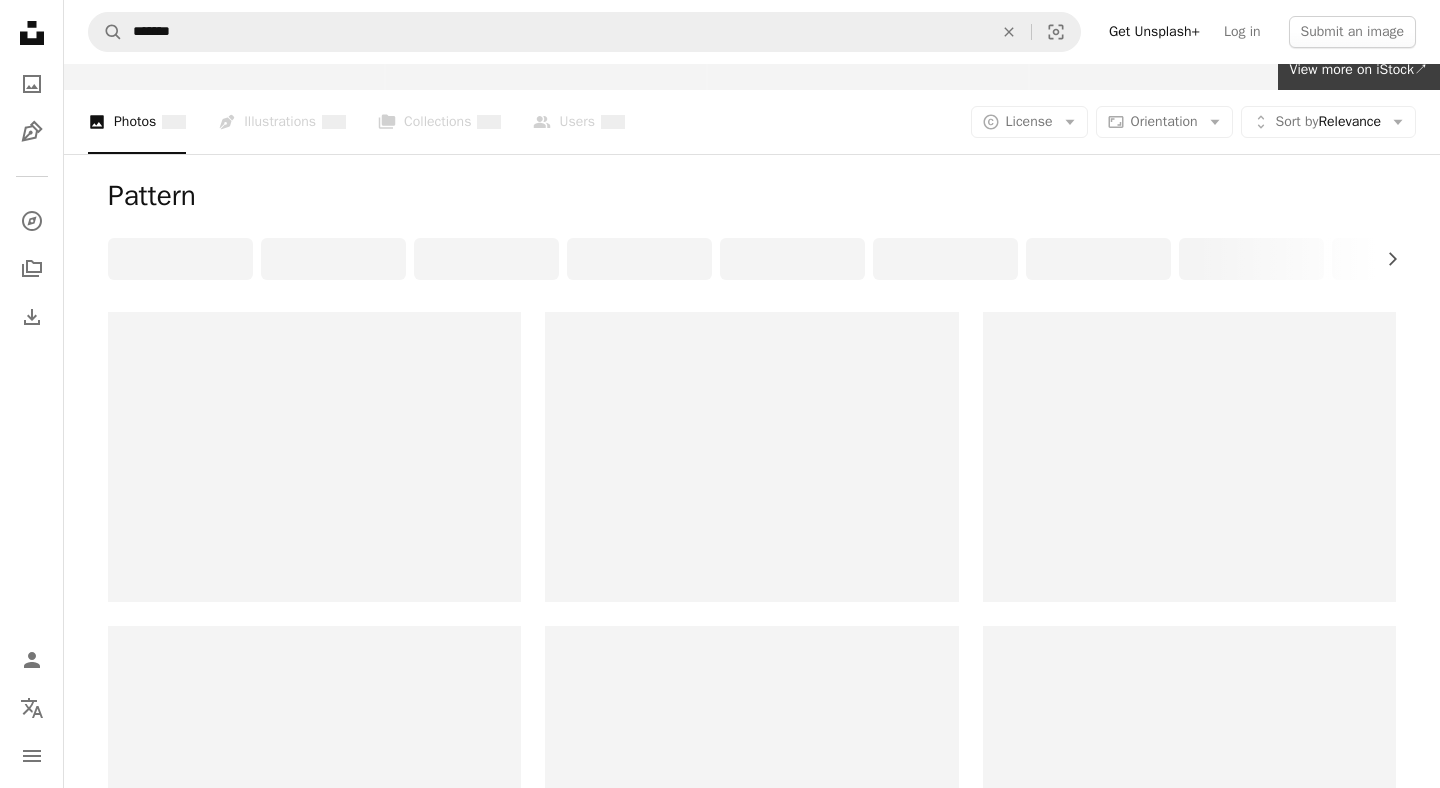 scroll, scrollTop: 0, scrollLeft: 0, axis: both 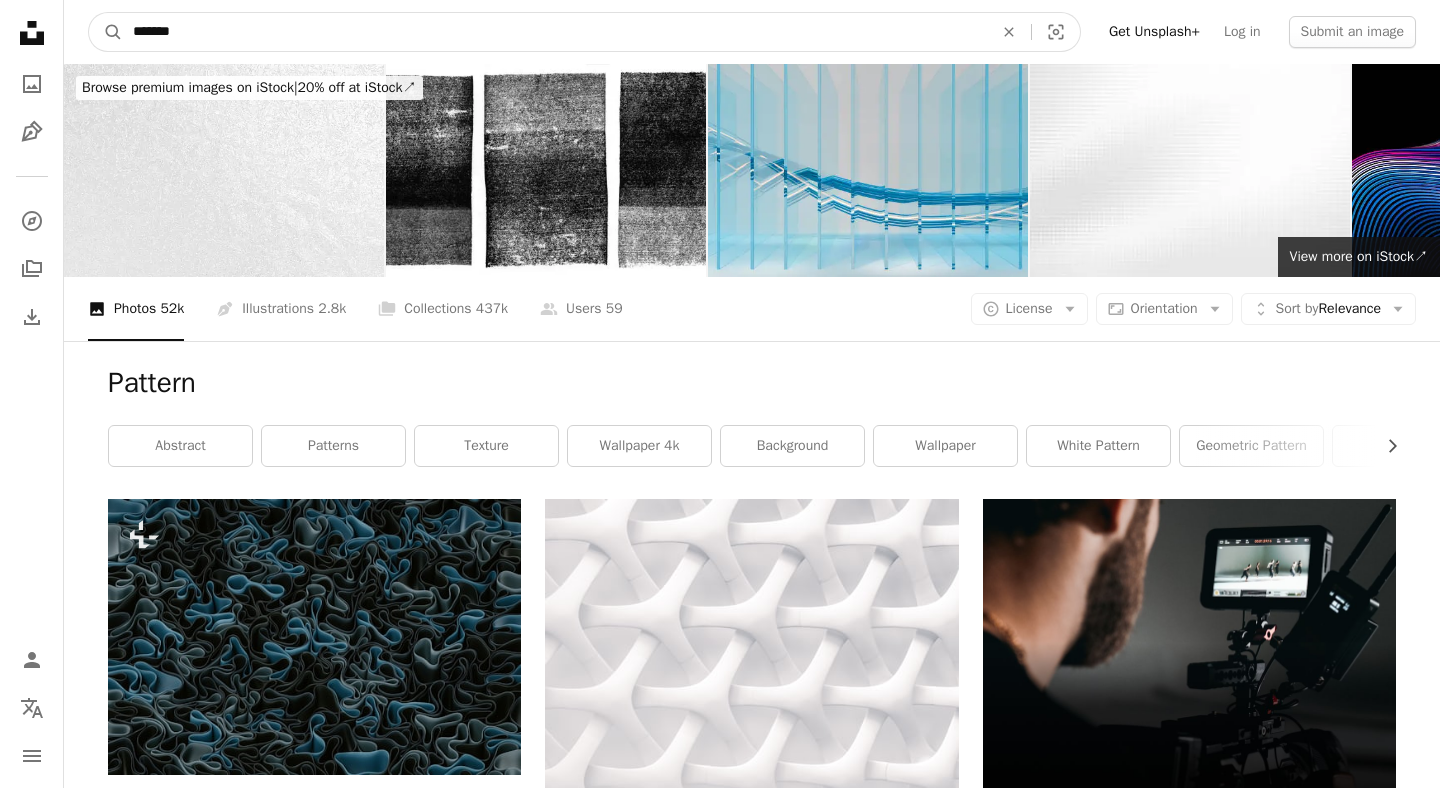 click on "*******" at bounding box center (555, 32) 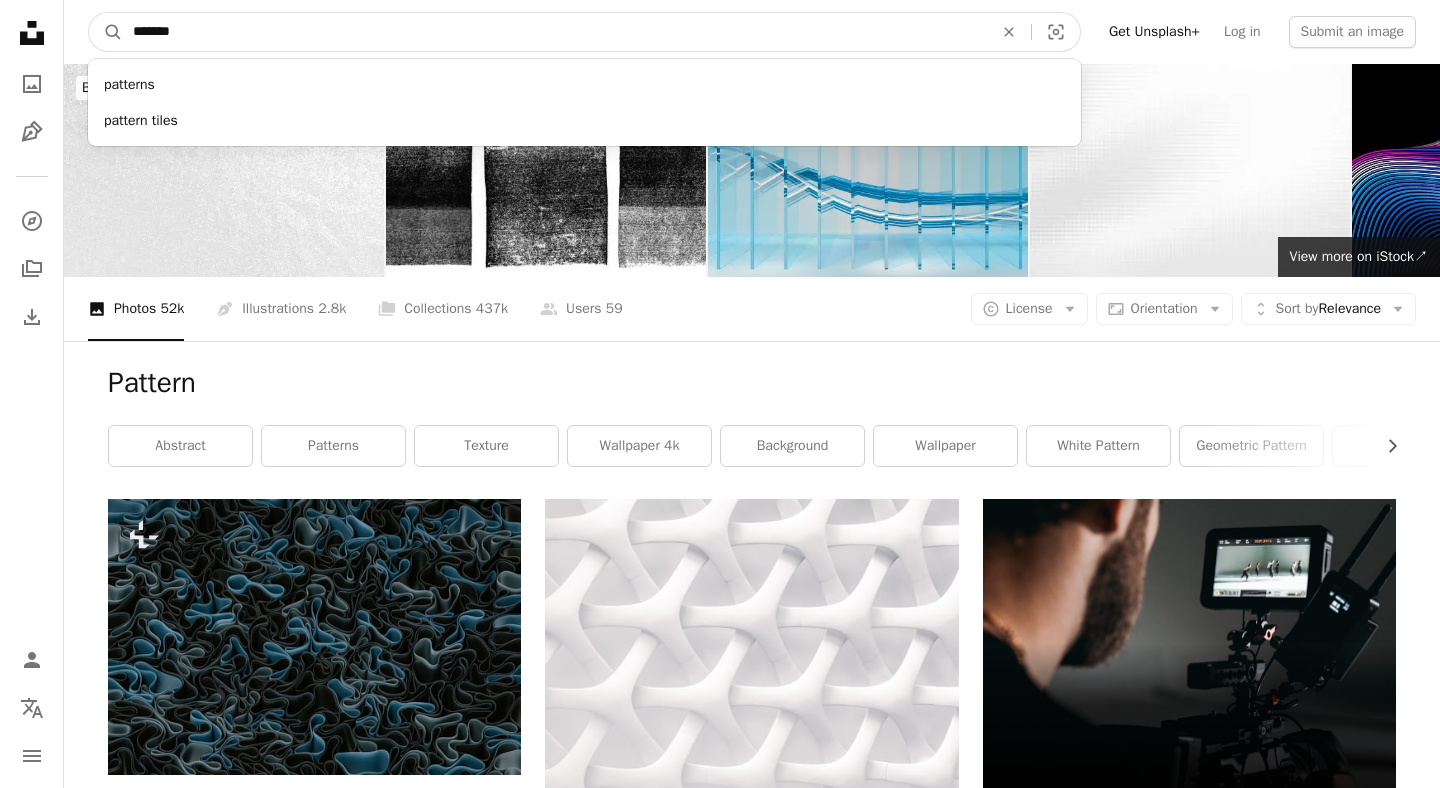type on "*" 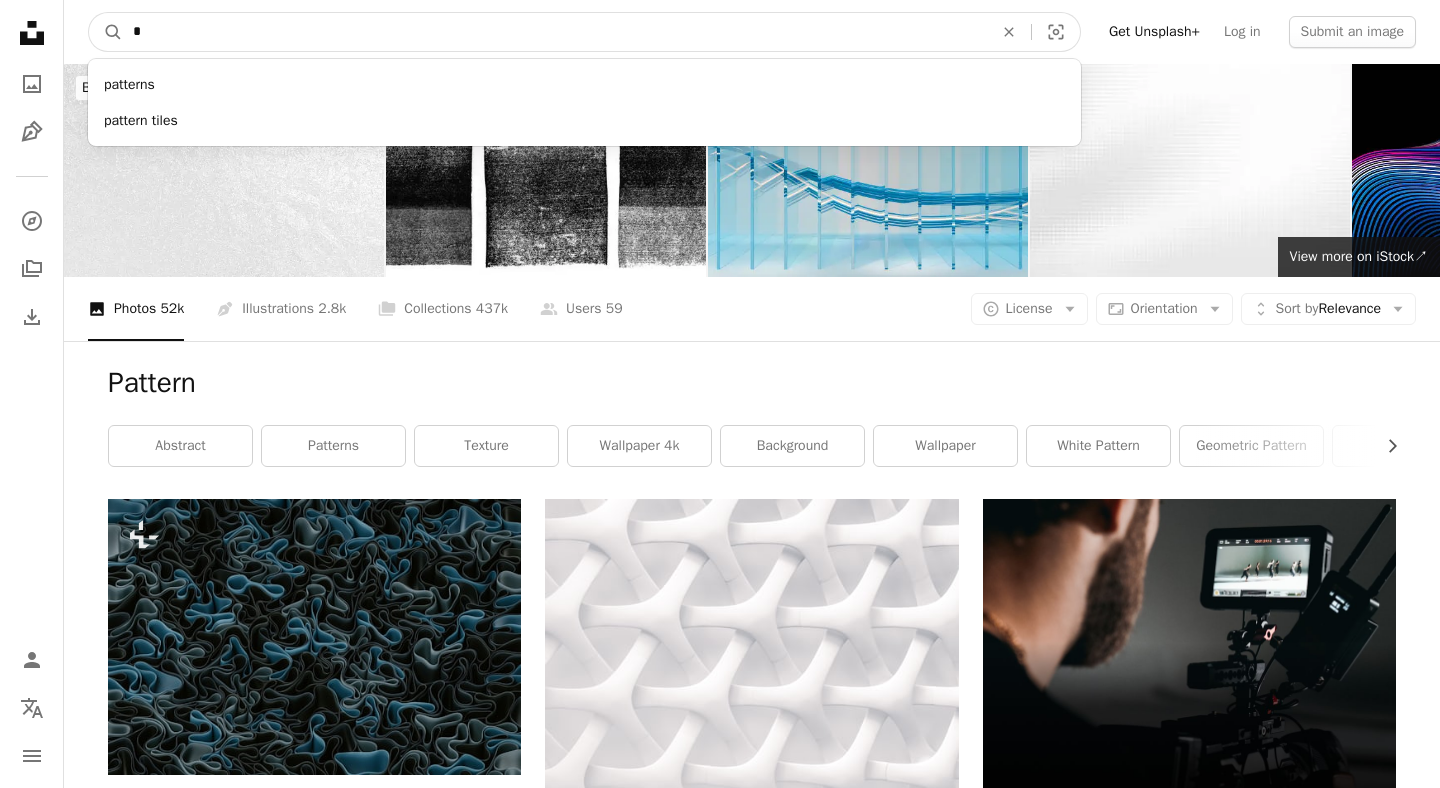 click on "A magnifying glass" at bounding box center (106, 32) 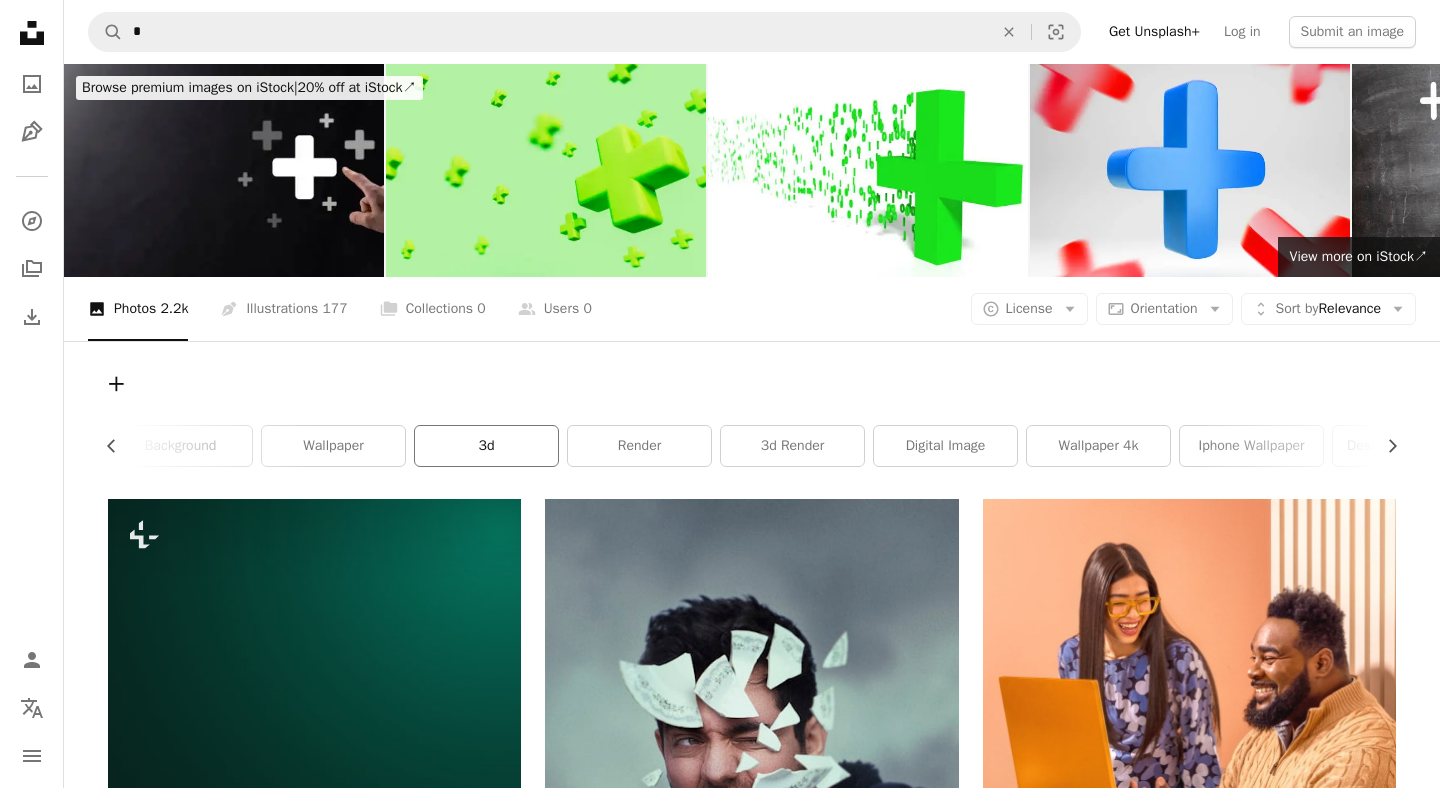 scroll, scrollTop: 0, scrollLeft: 540, axis: horizontal 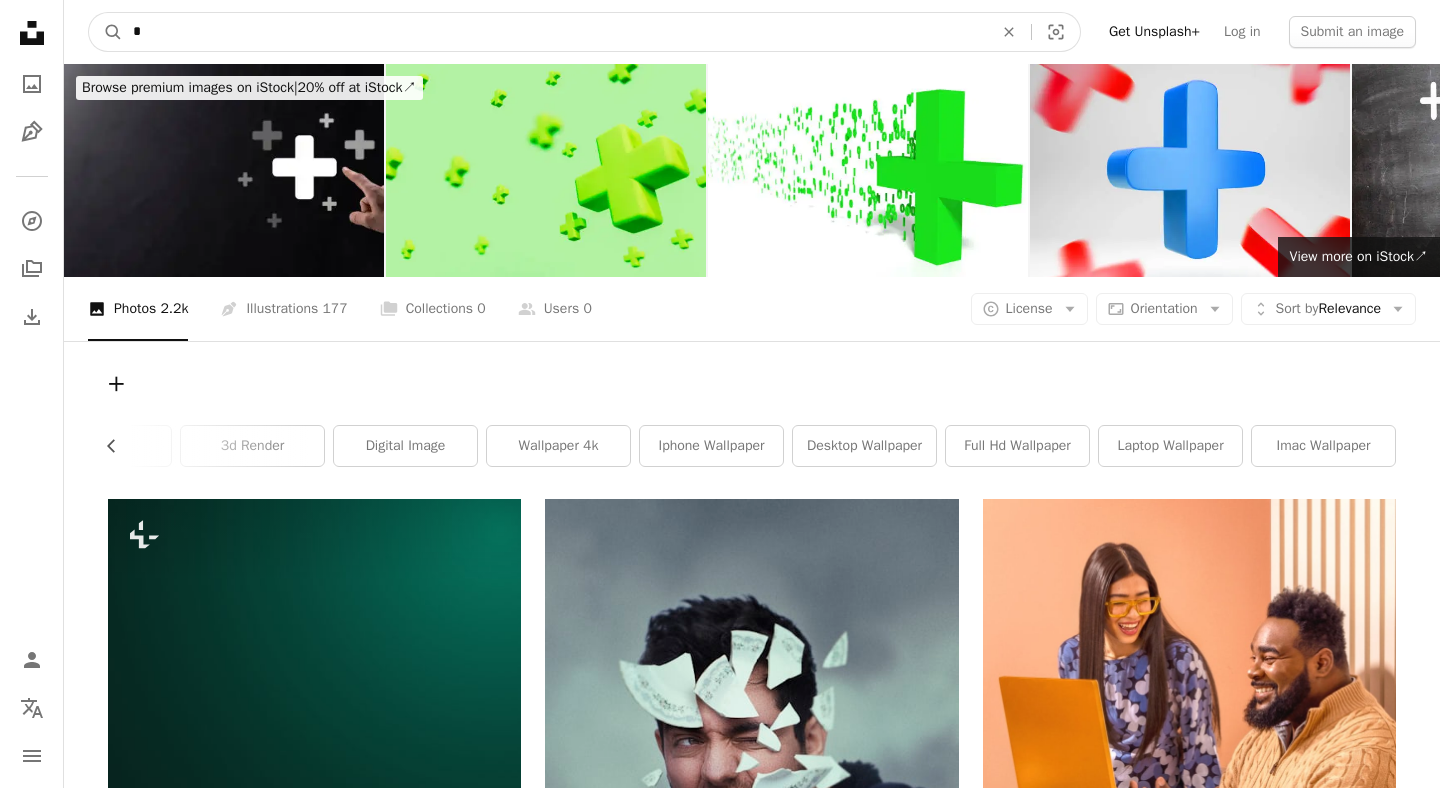click on "*" at bounding box center (555, 32) 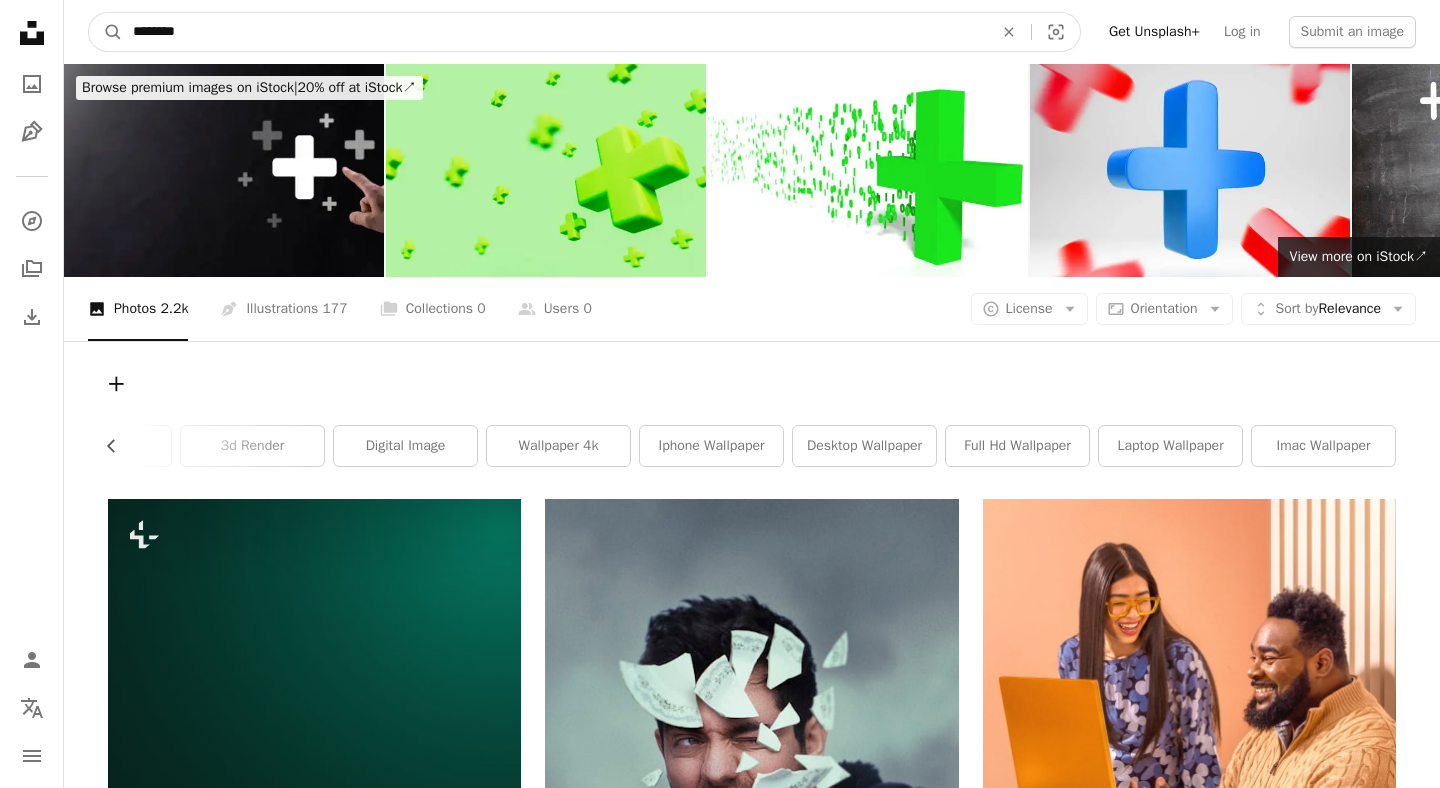 type on "*********" 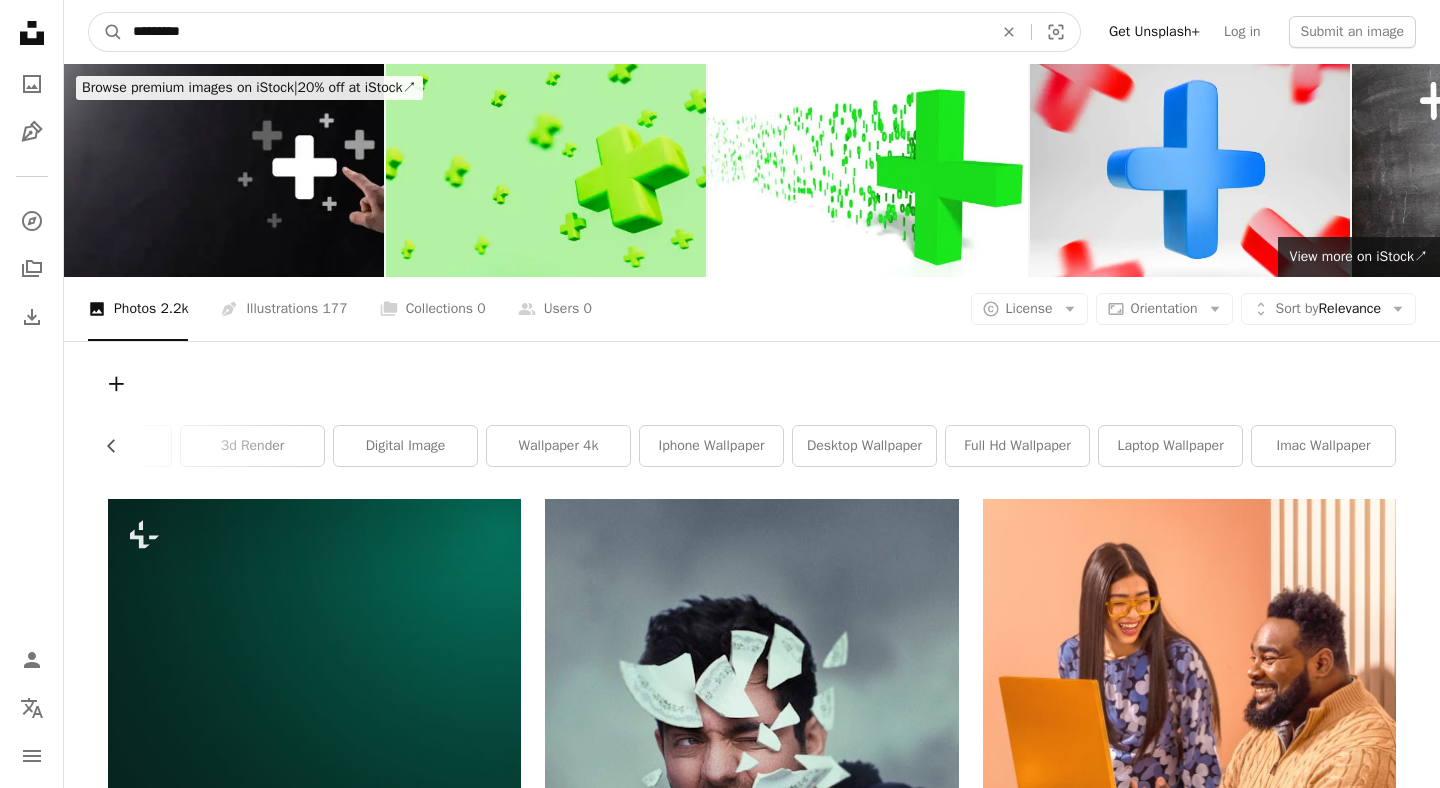 click on "A magnifying glass" at bounding box center [106, 32] 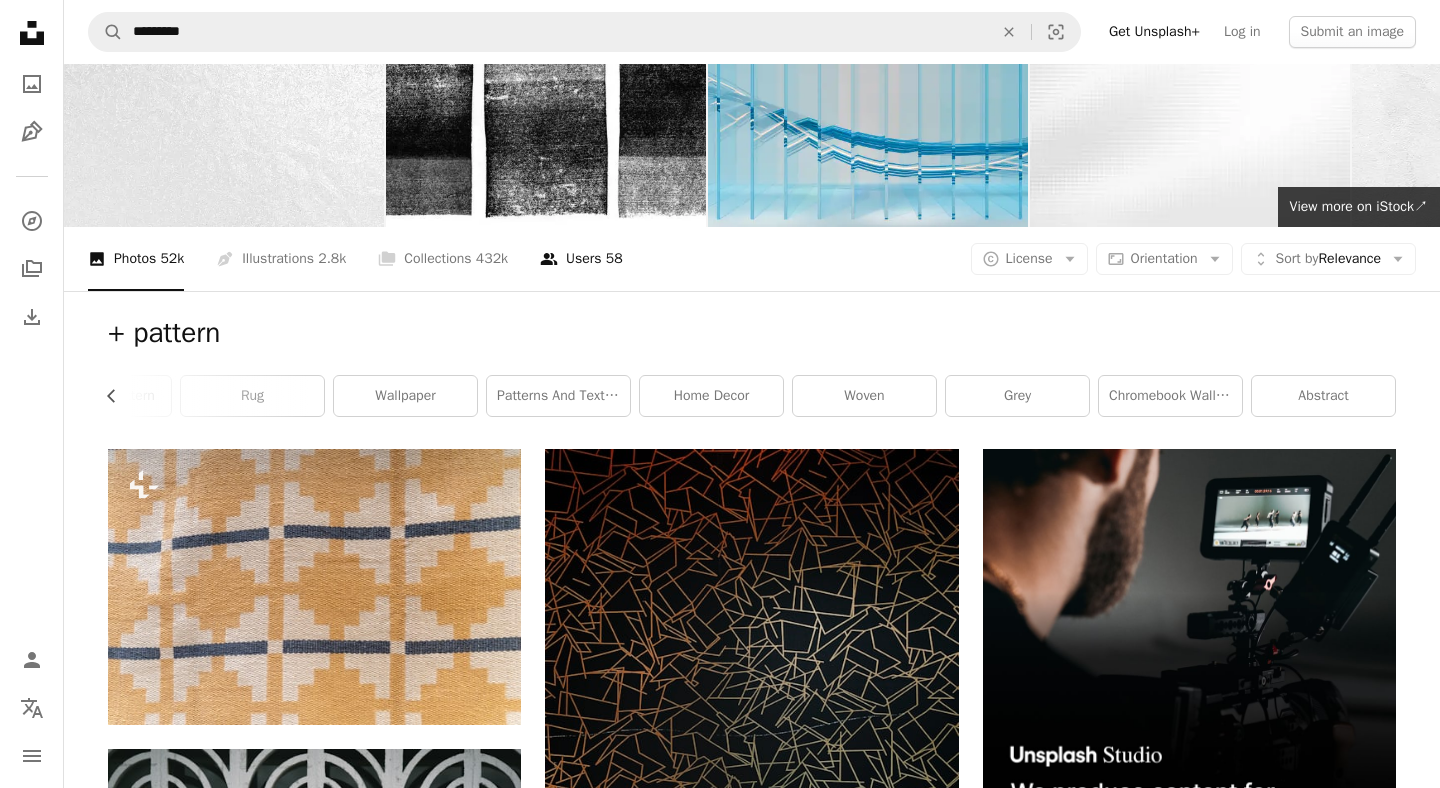 scroll, scrollTop: 0, scrollLeft: 0, axis: both 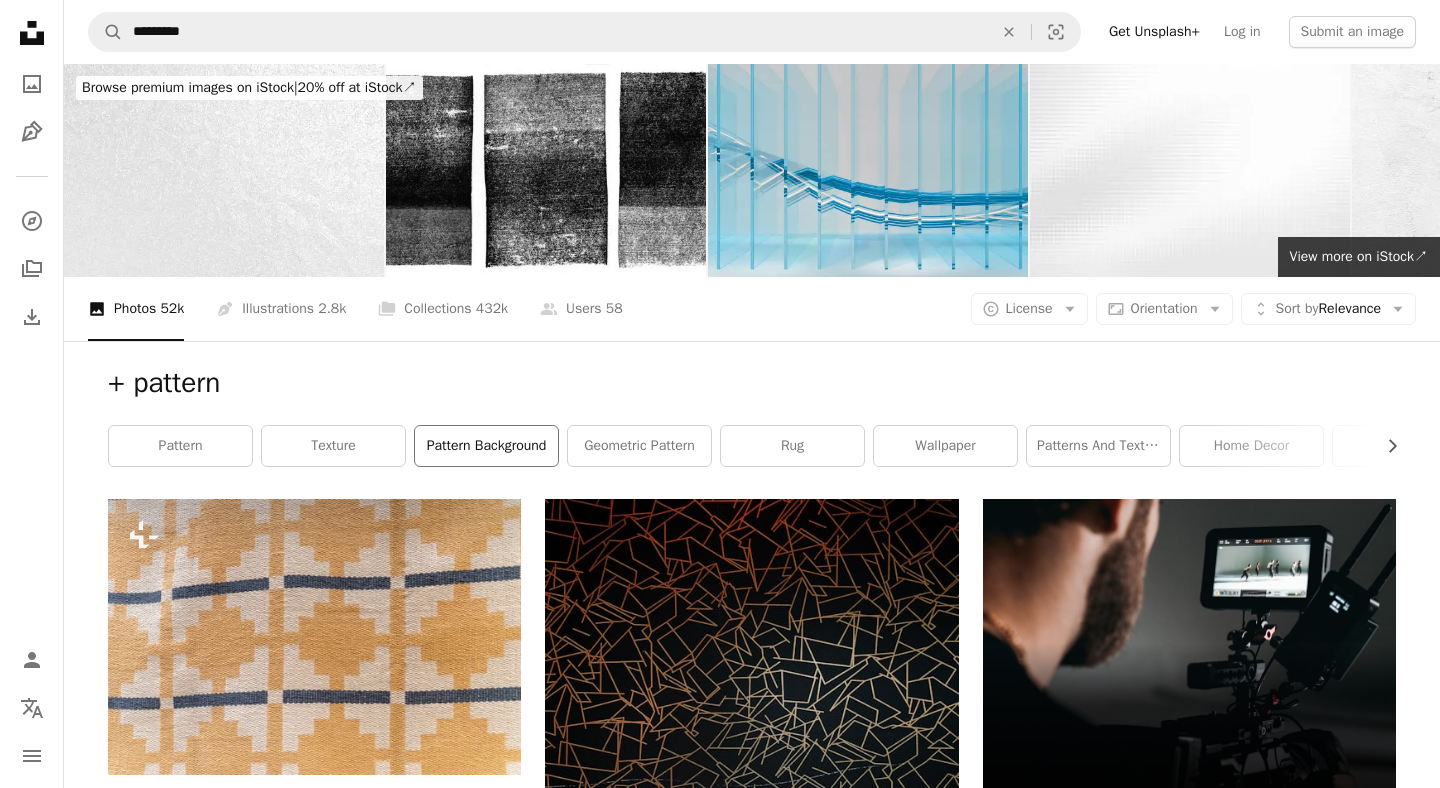 click on "pattern background" at bounding box center (486, 446) 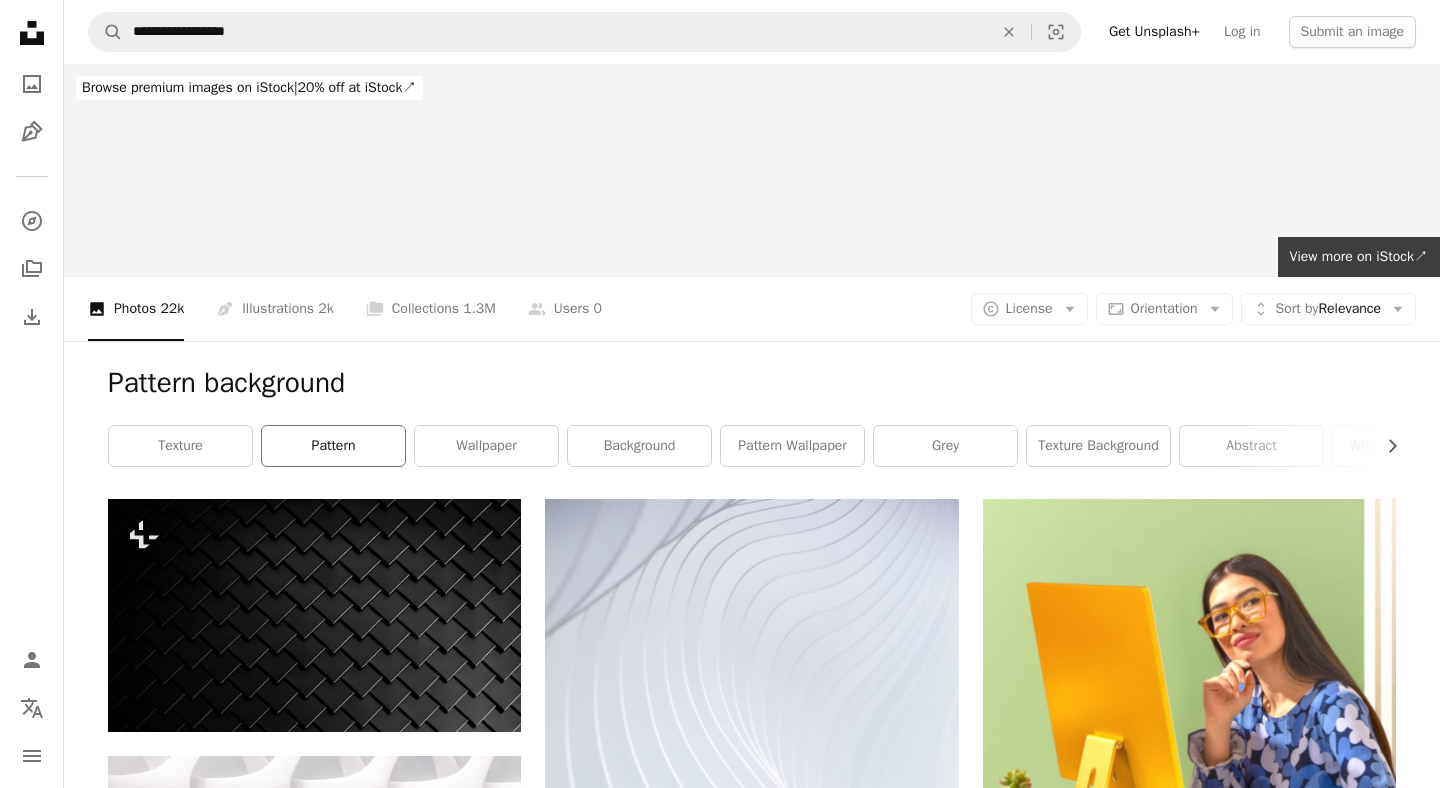 click on "pattern" at bounding box center (333, 446) 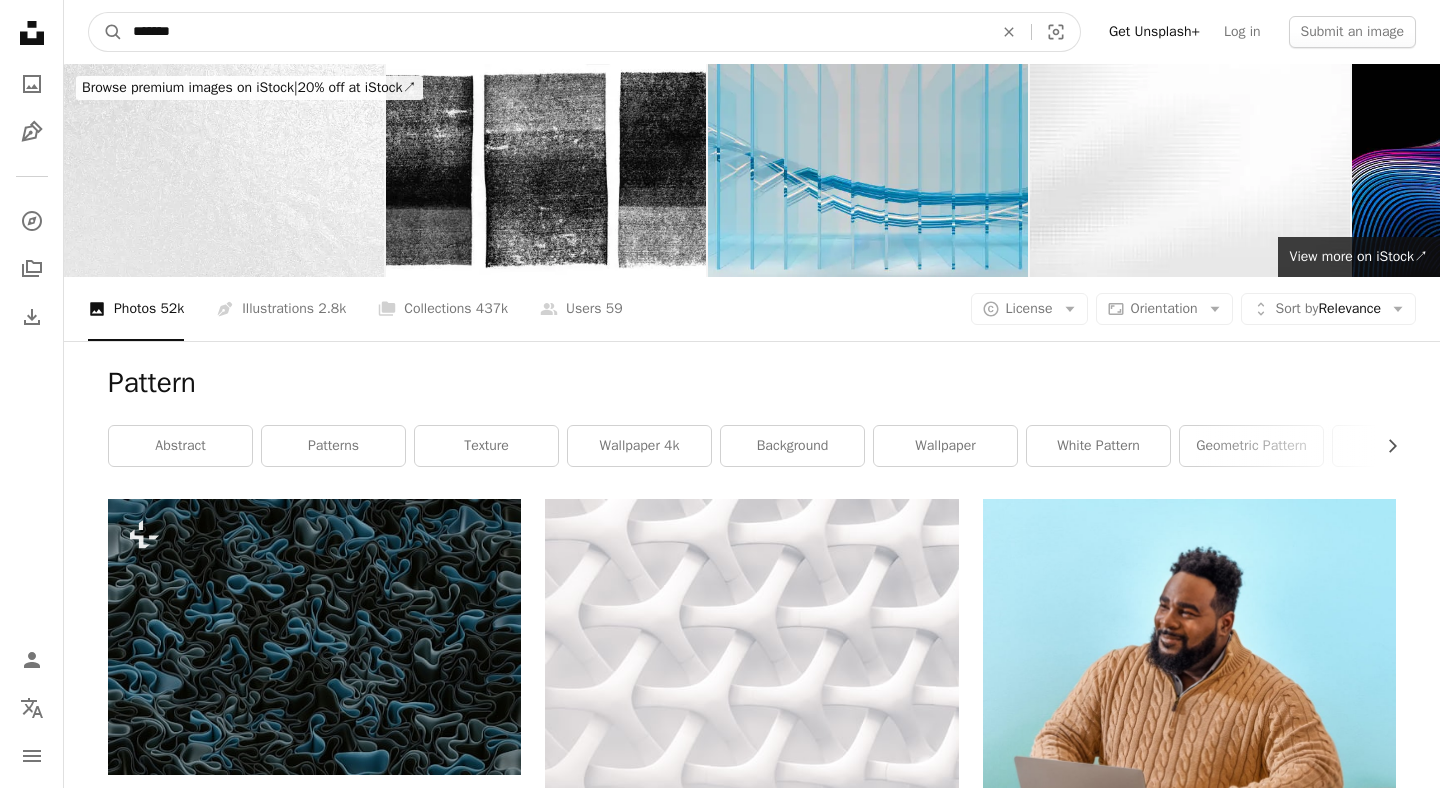 click on "*******" at bounding box center (555, 32) 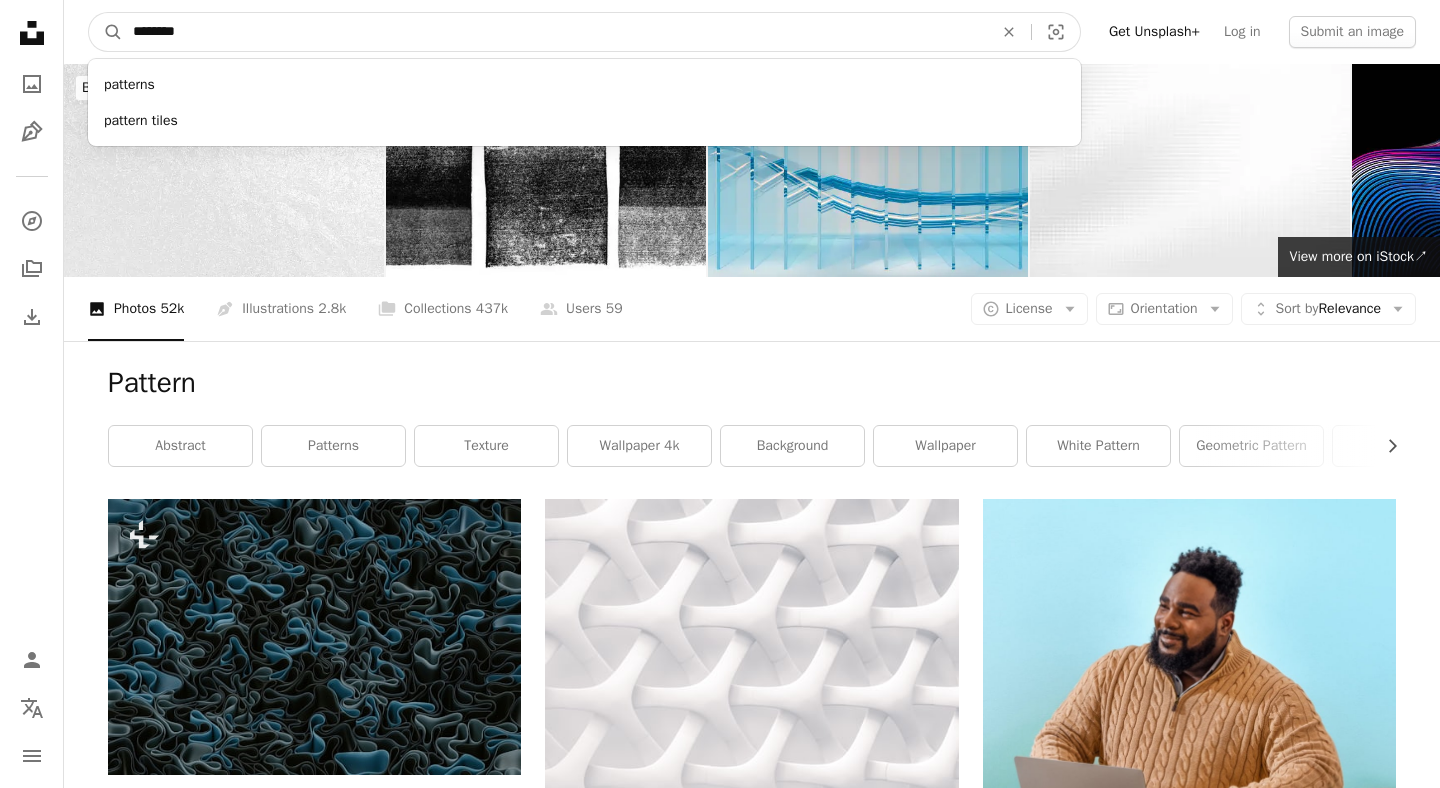 type on "*********" 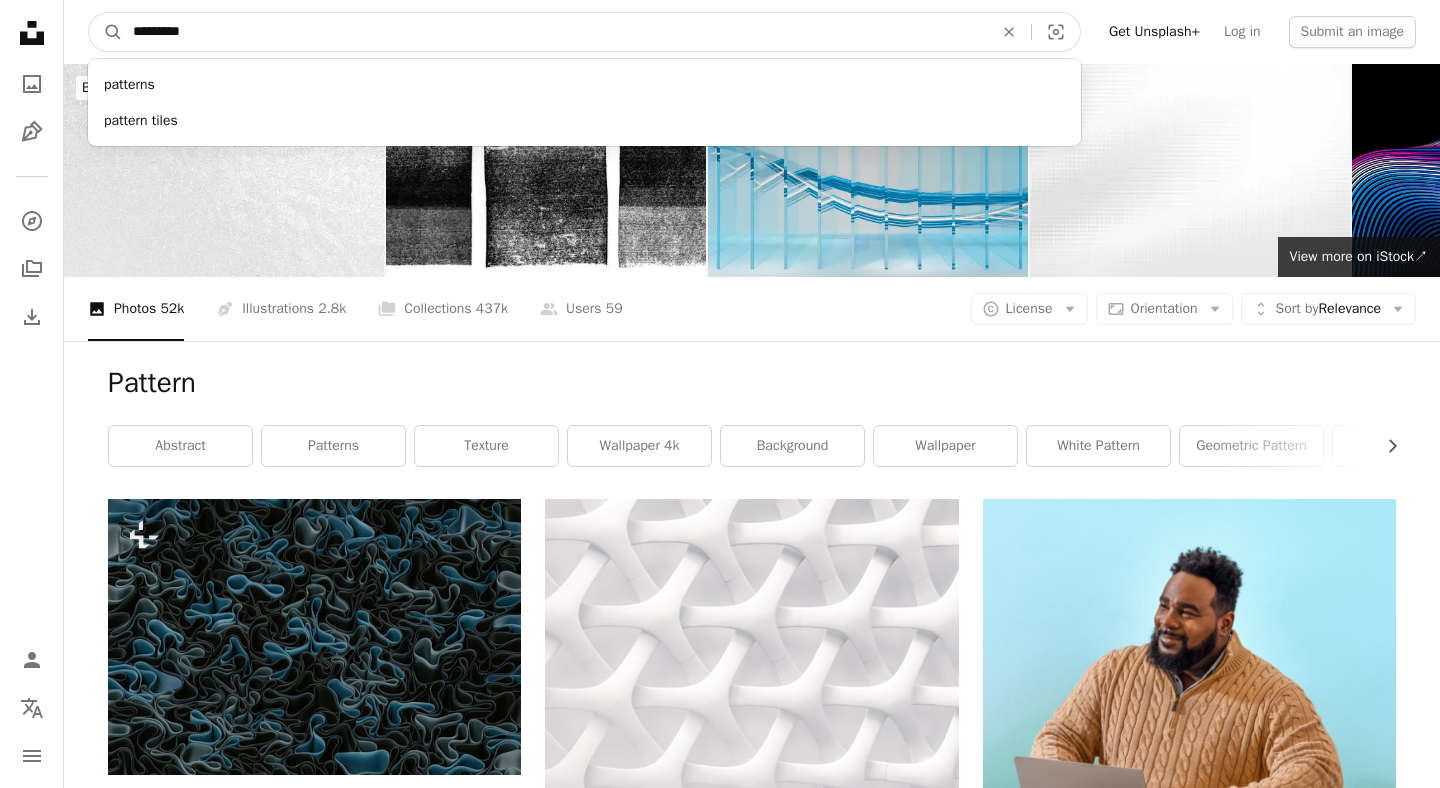 click on "A magnifying glass" at bounding box center (106, 32) 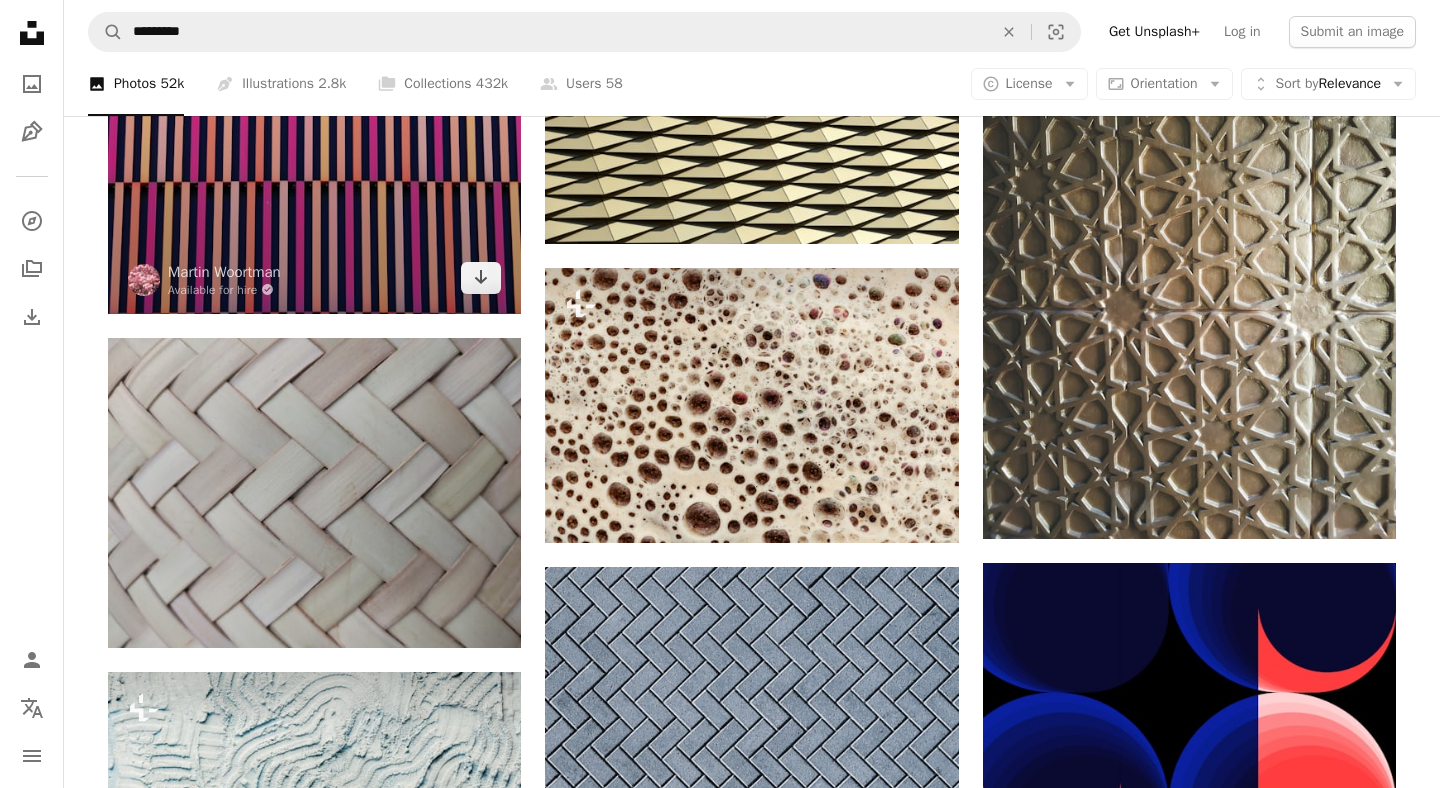 scroll, scrollTop: 1709, scrollLeft: 0, axis: vertical 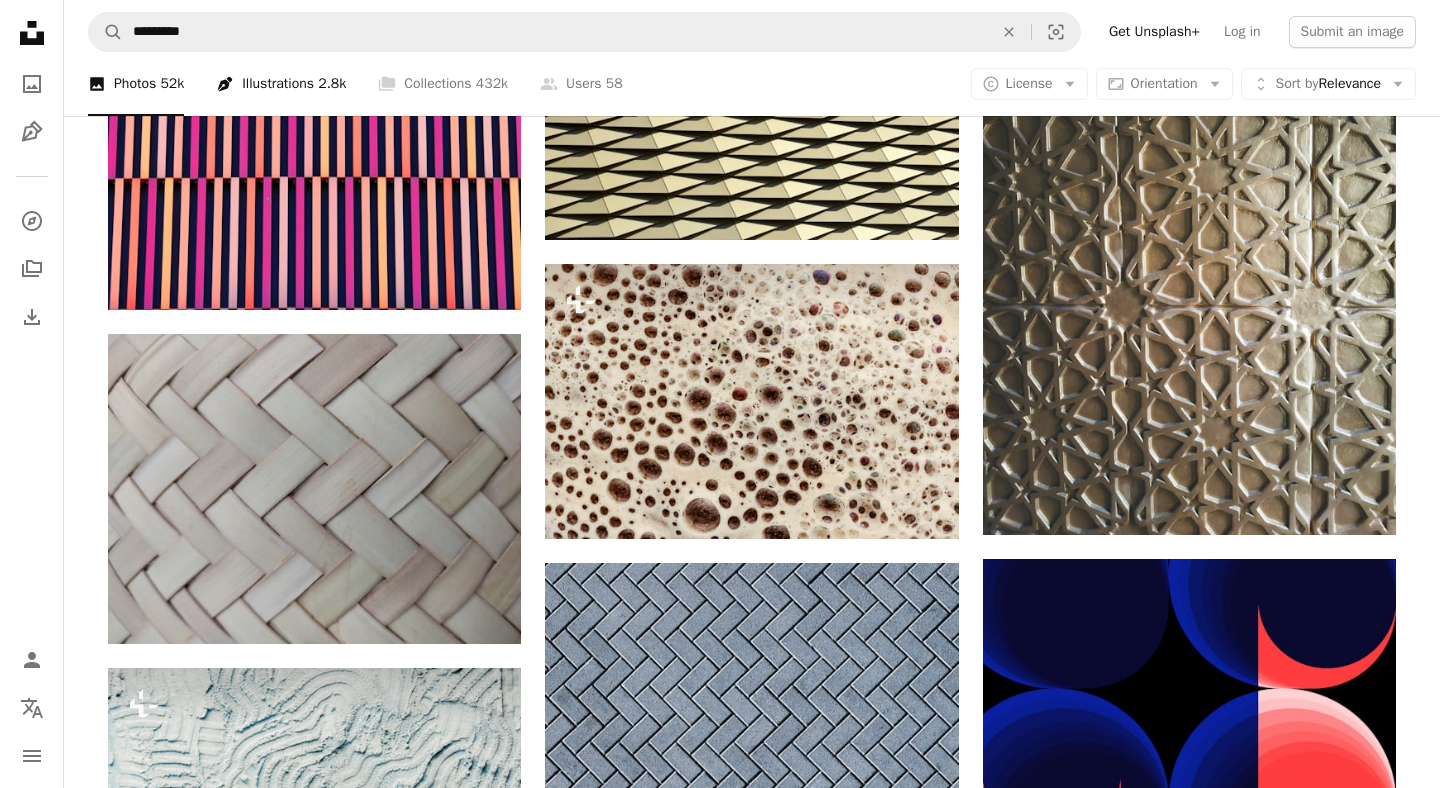 click on "Pen Tool Illustrations   2.8k" at bounding box center [281, 84] 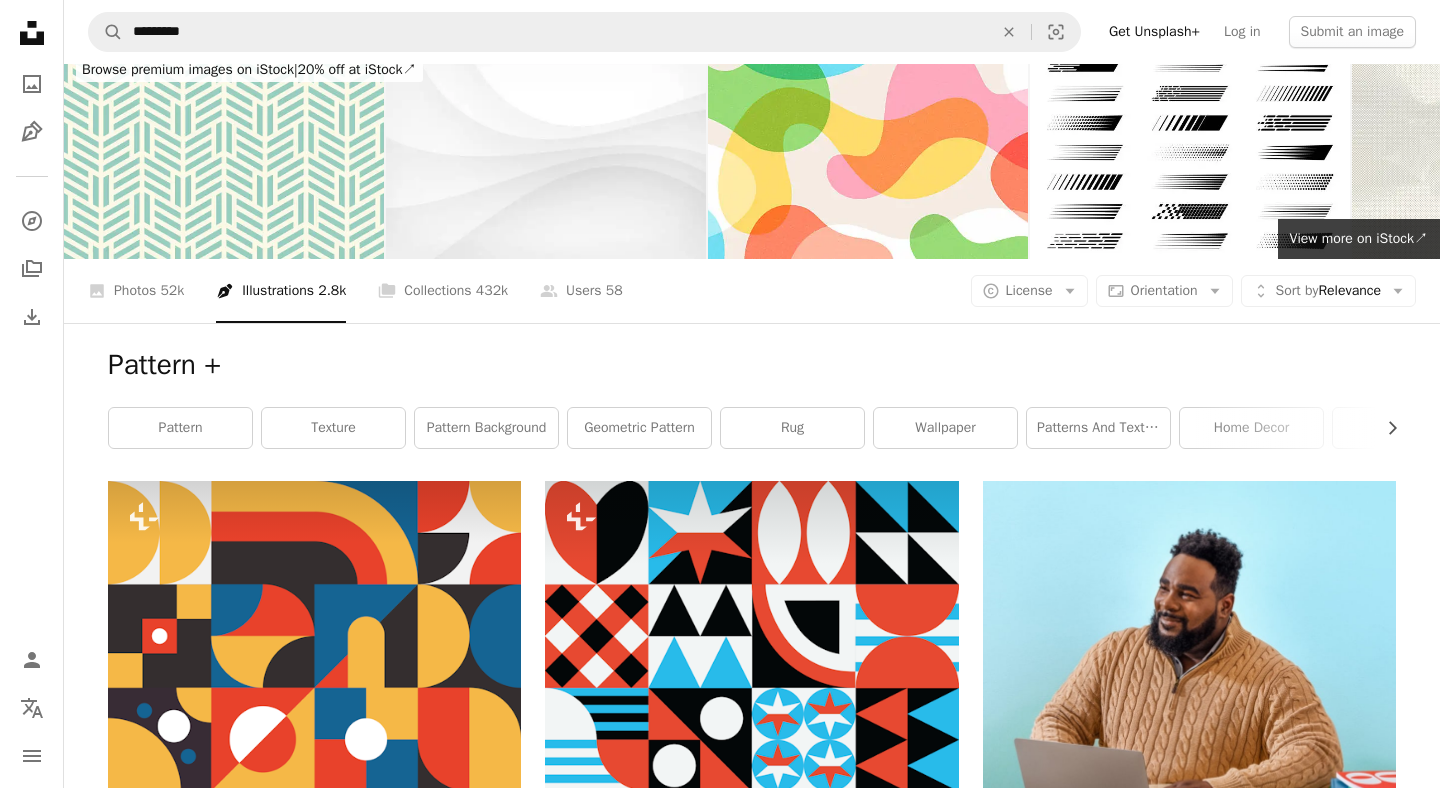 scroll, scrollTop: 0, scrollLeft: 0, axis: both 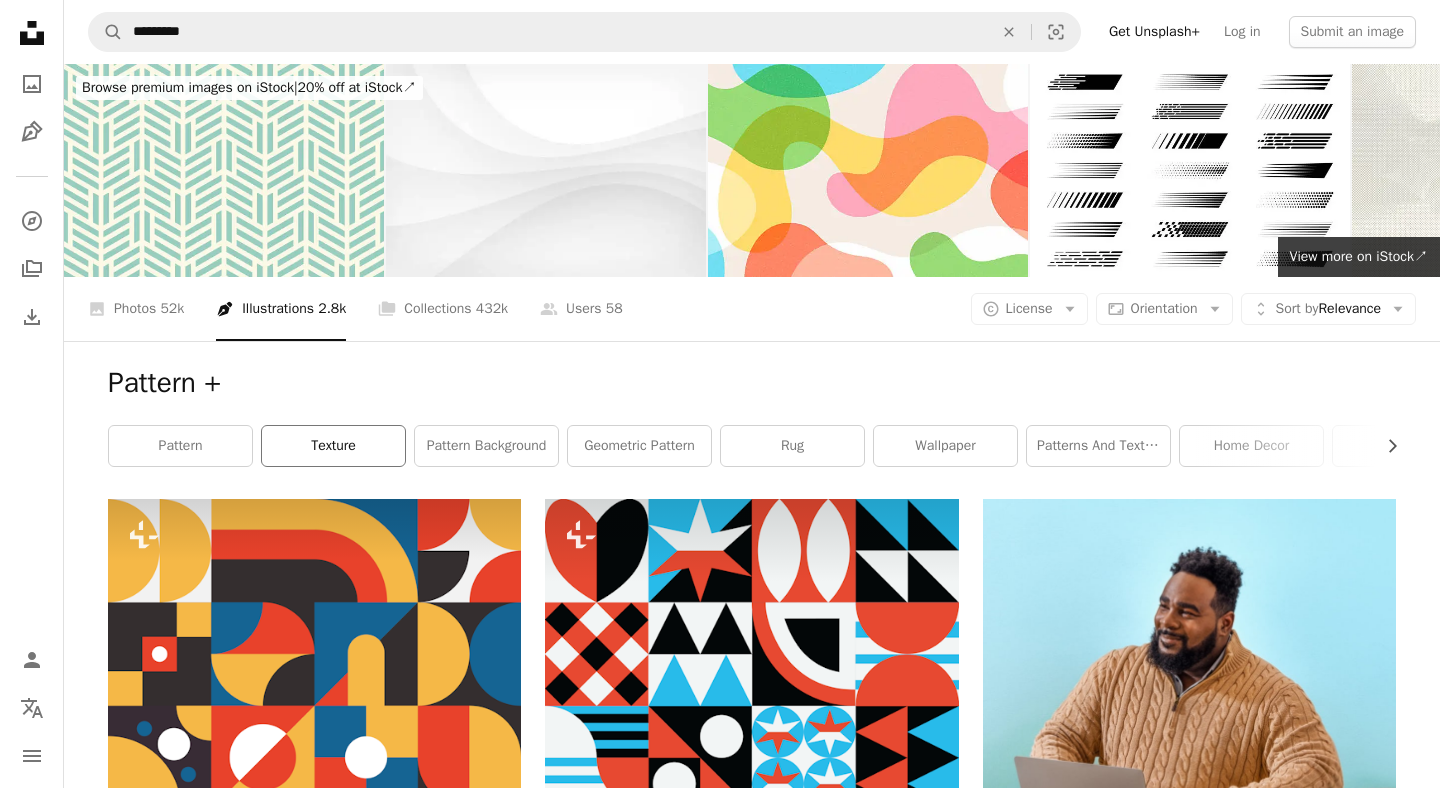 click on "texture" at bounding box center (333, 446) 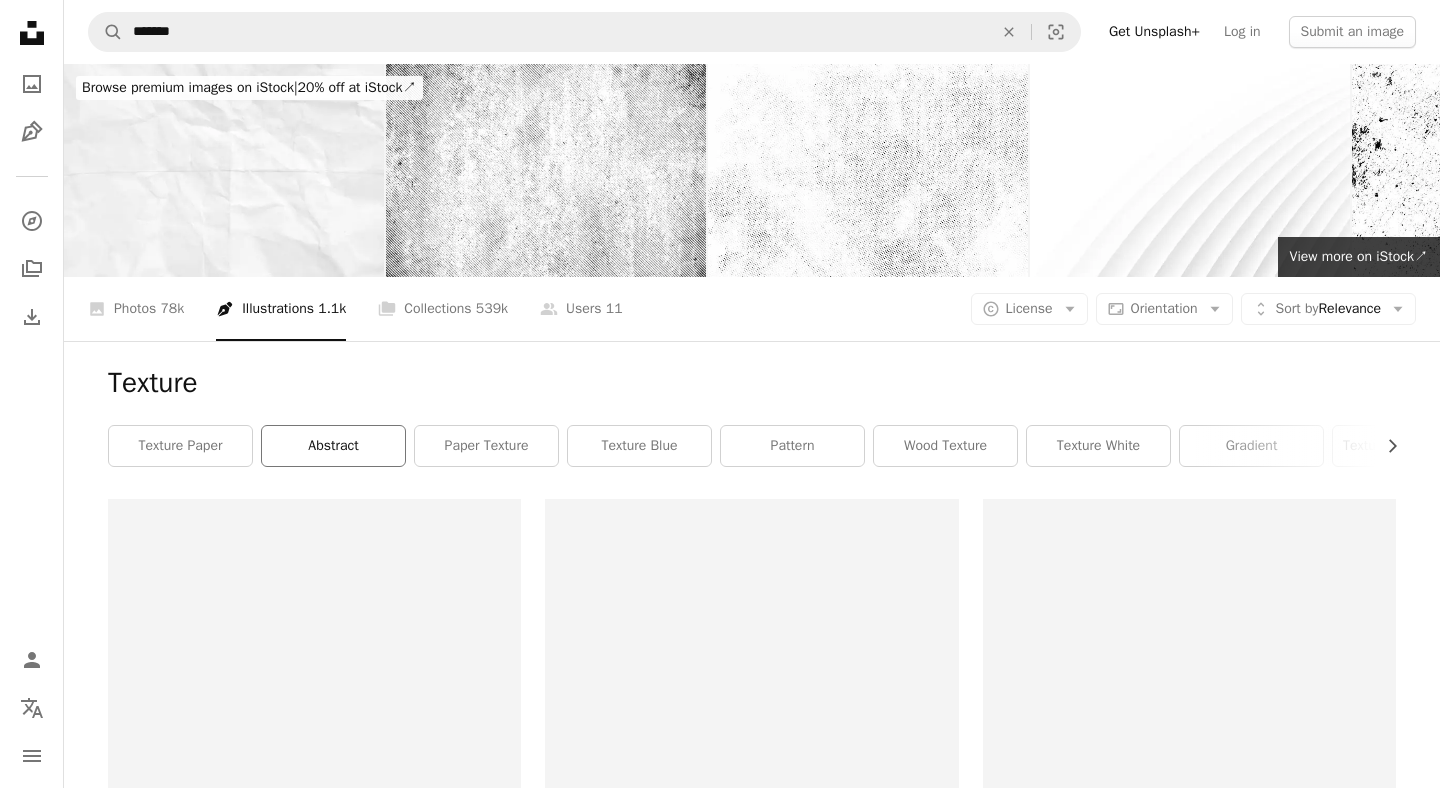 click on "abstract" at bounding box center [333, 446] 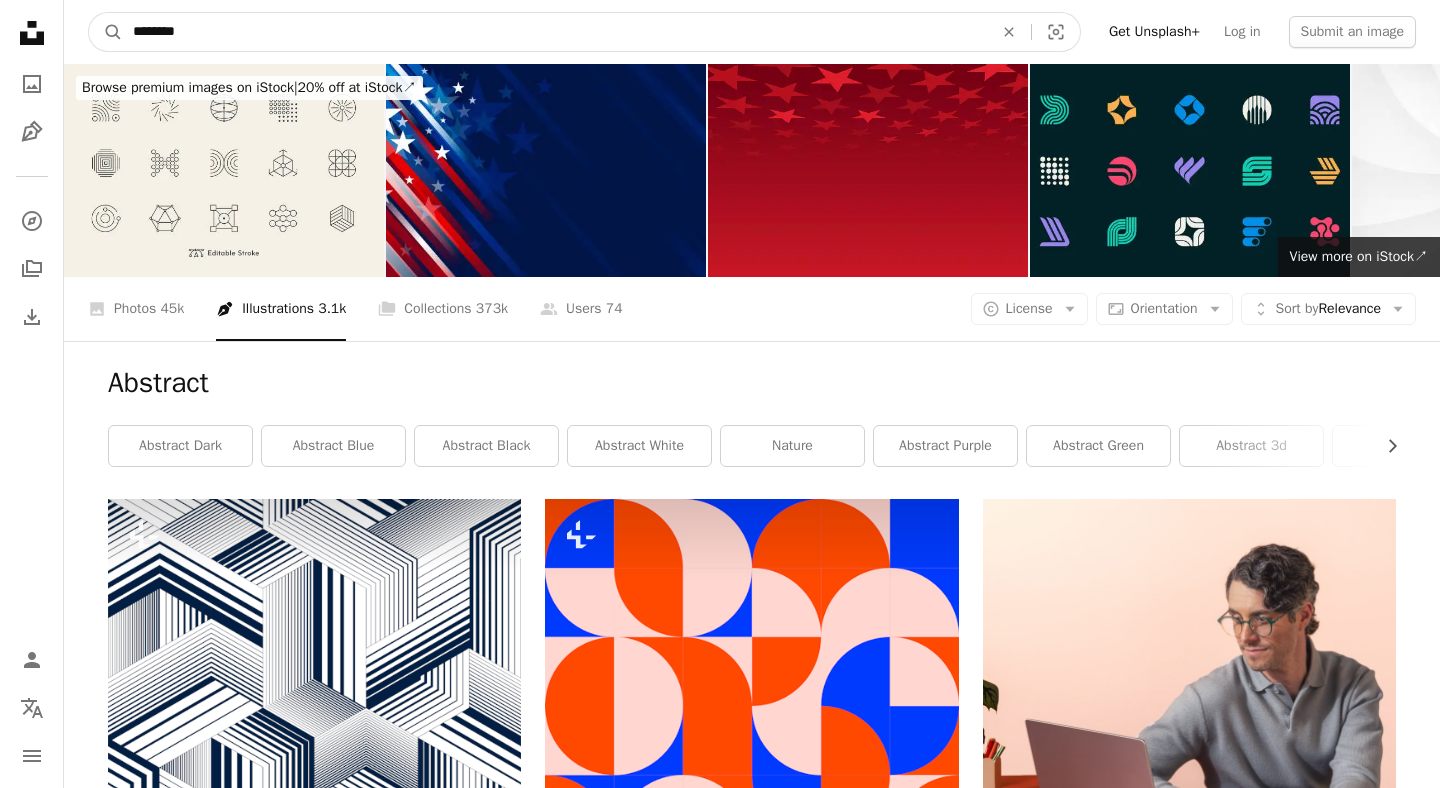 click on "********" at bounding box center (555, 32) 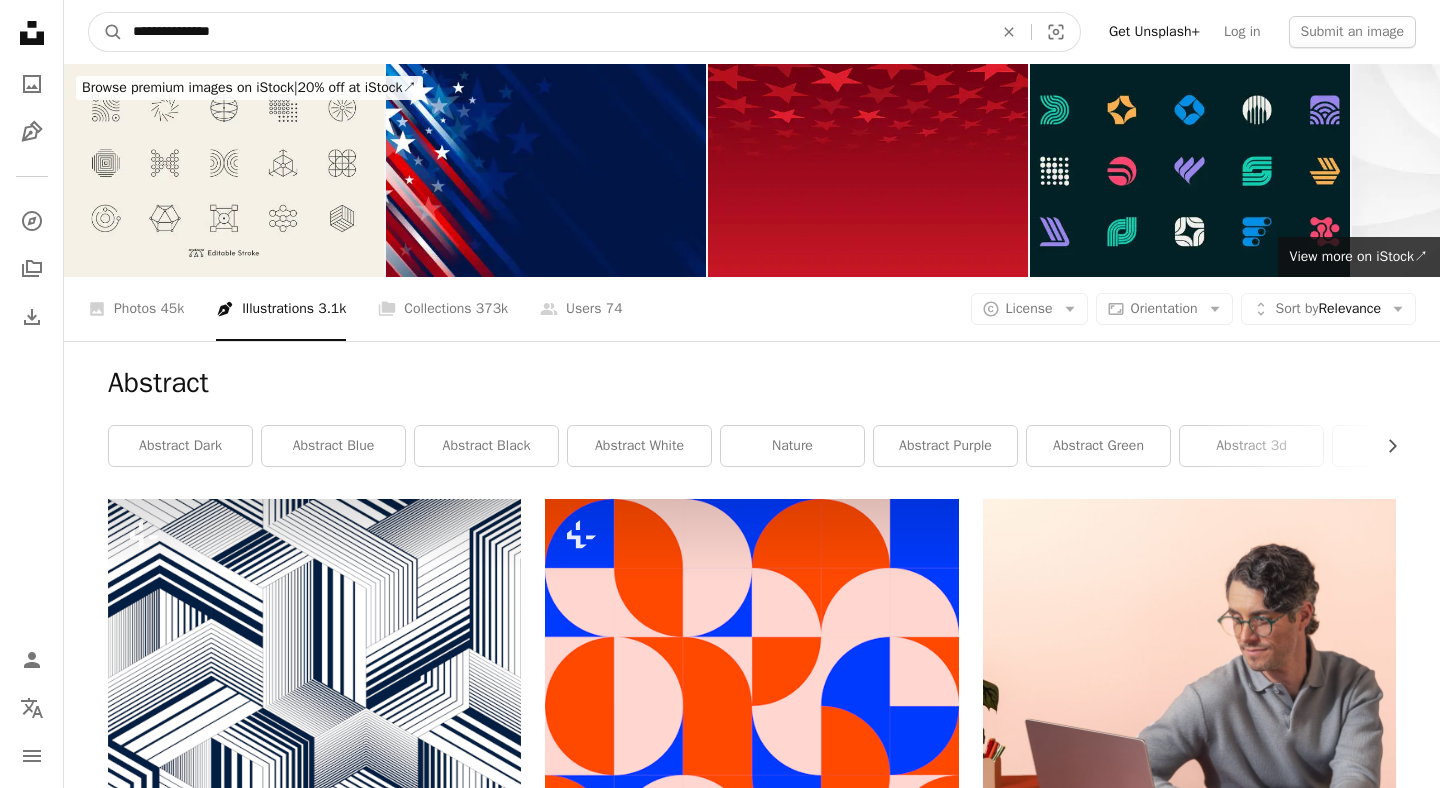 type on "**********" 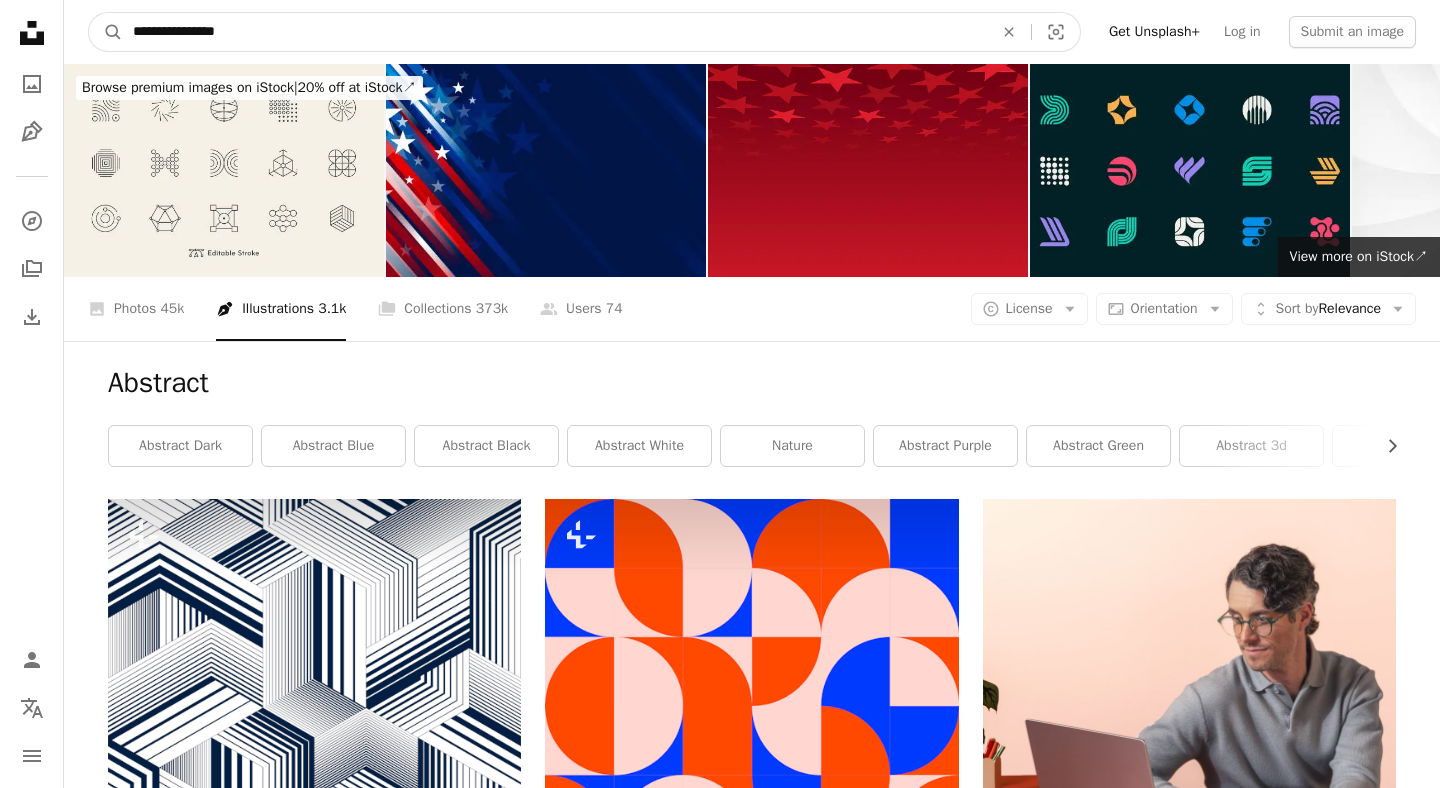 click on "A magnifying glass" at bounding box center (106, 32) 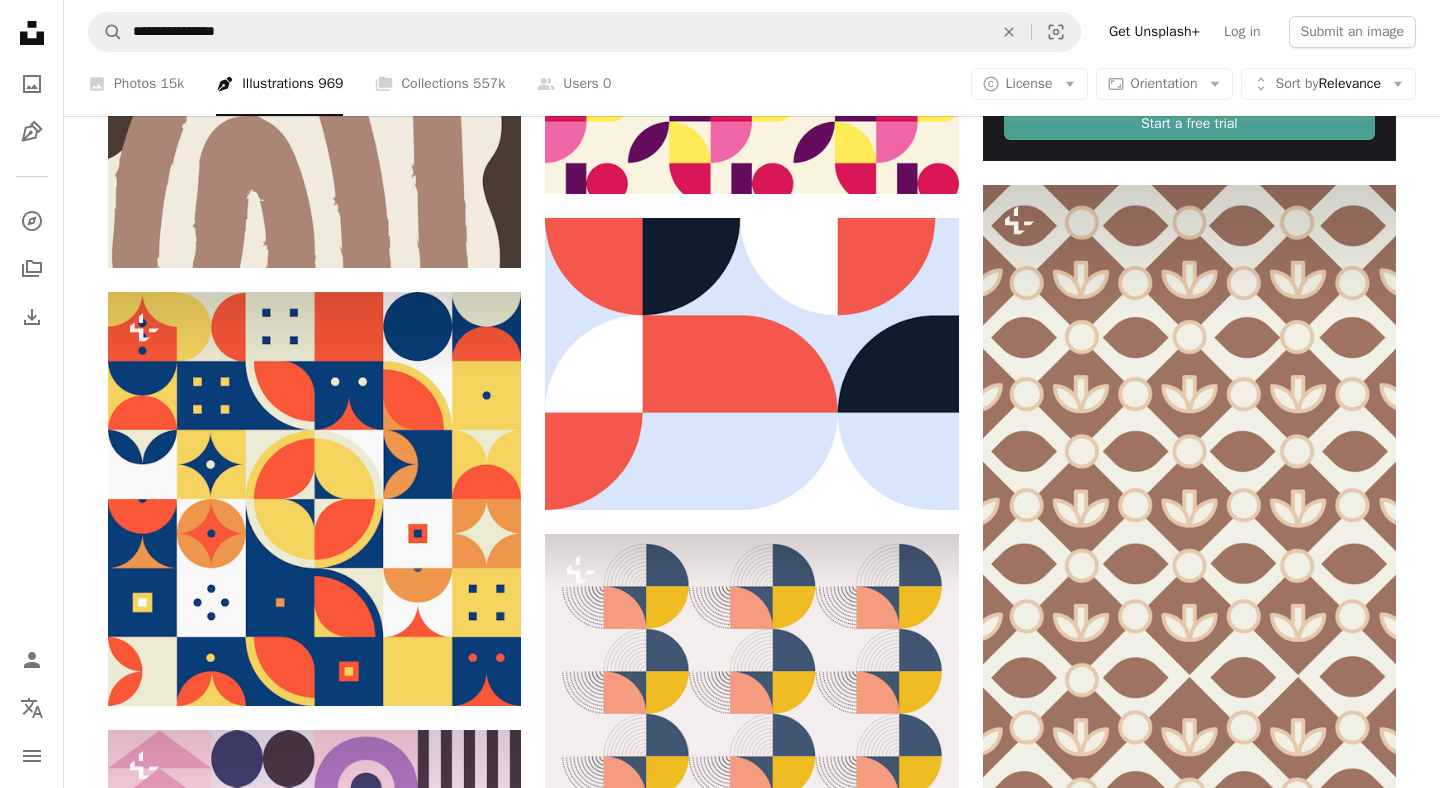 scroll, scrollTop: 0, scrollLeft: 0, axis: both 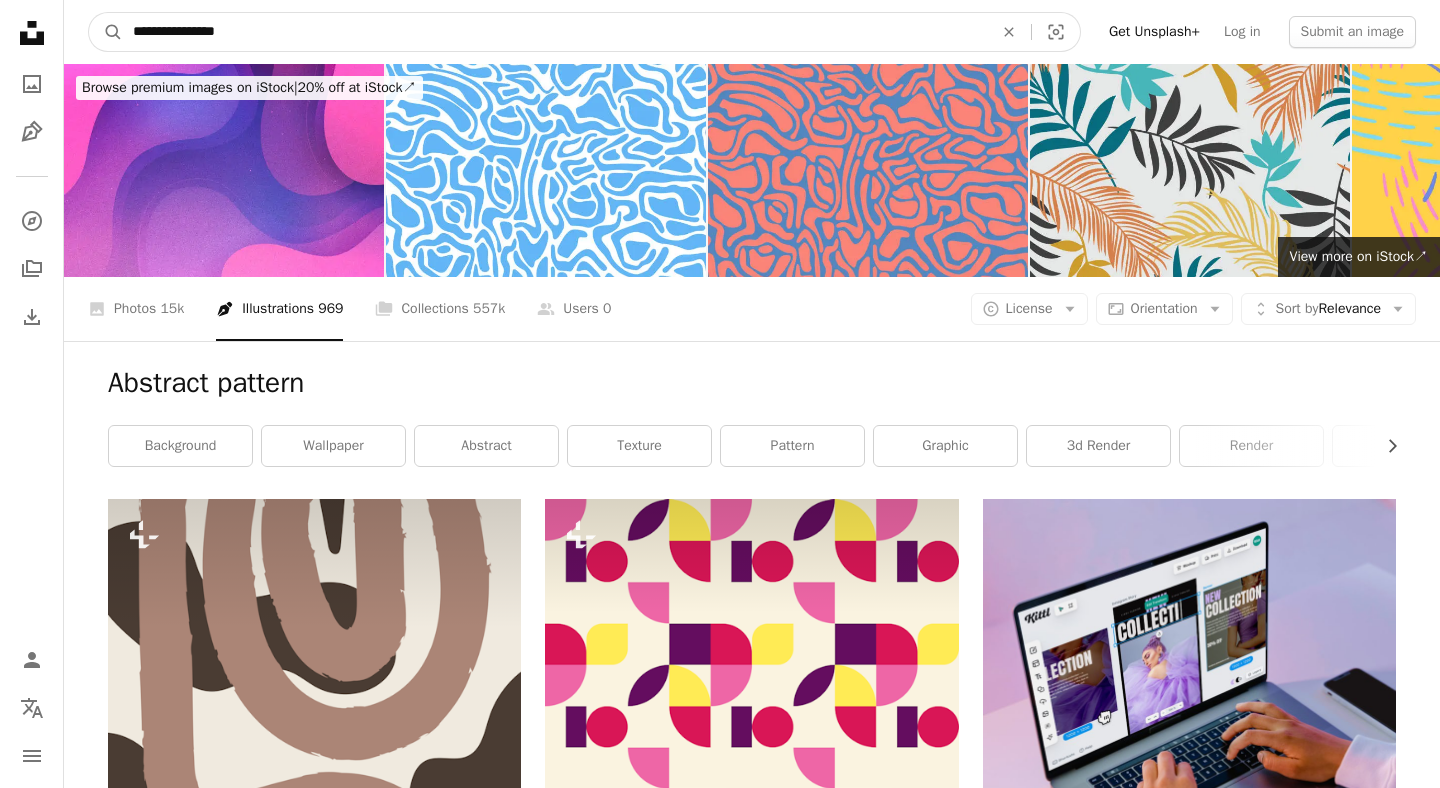 click on "**********" at bounding box center [555, 32] 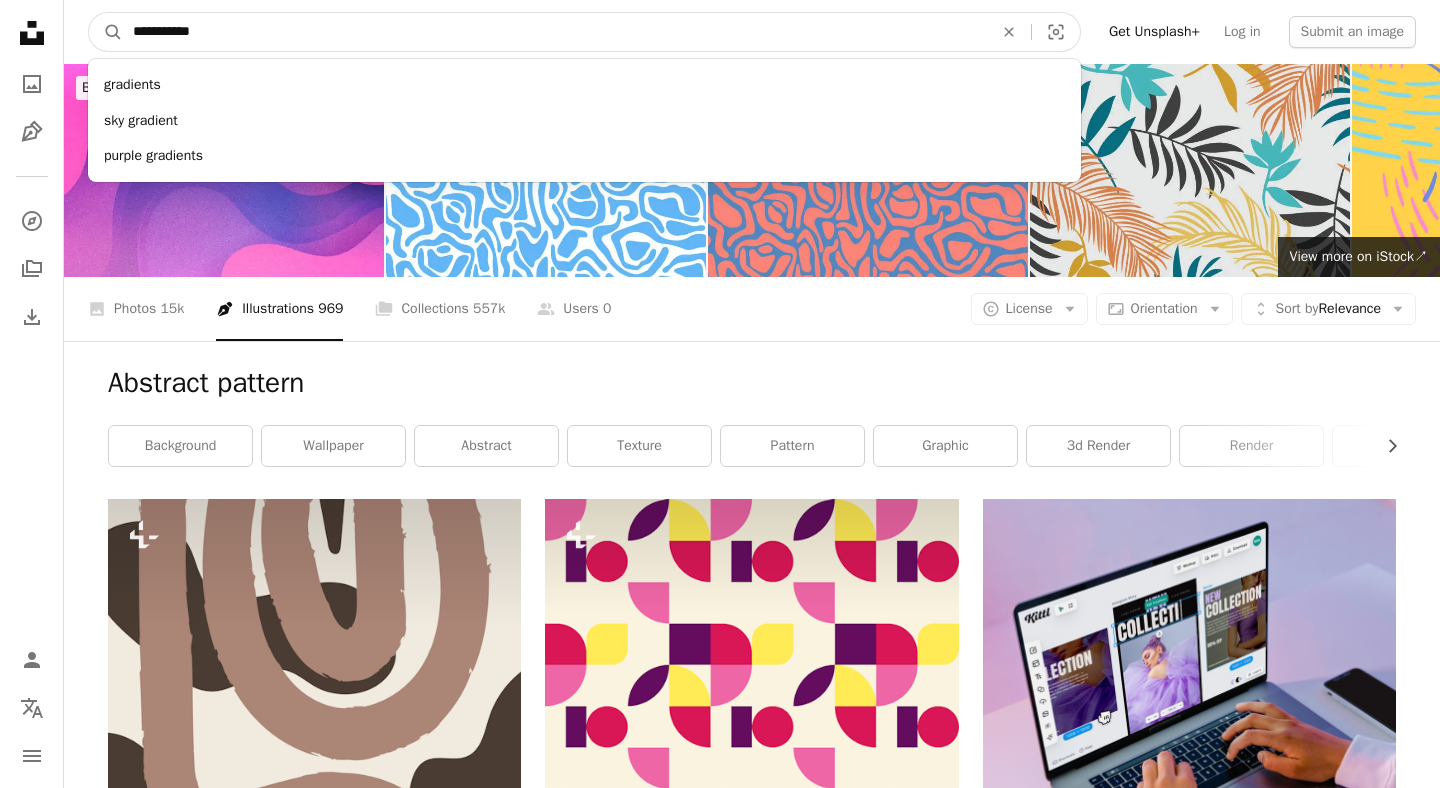 type on "**********" 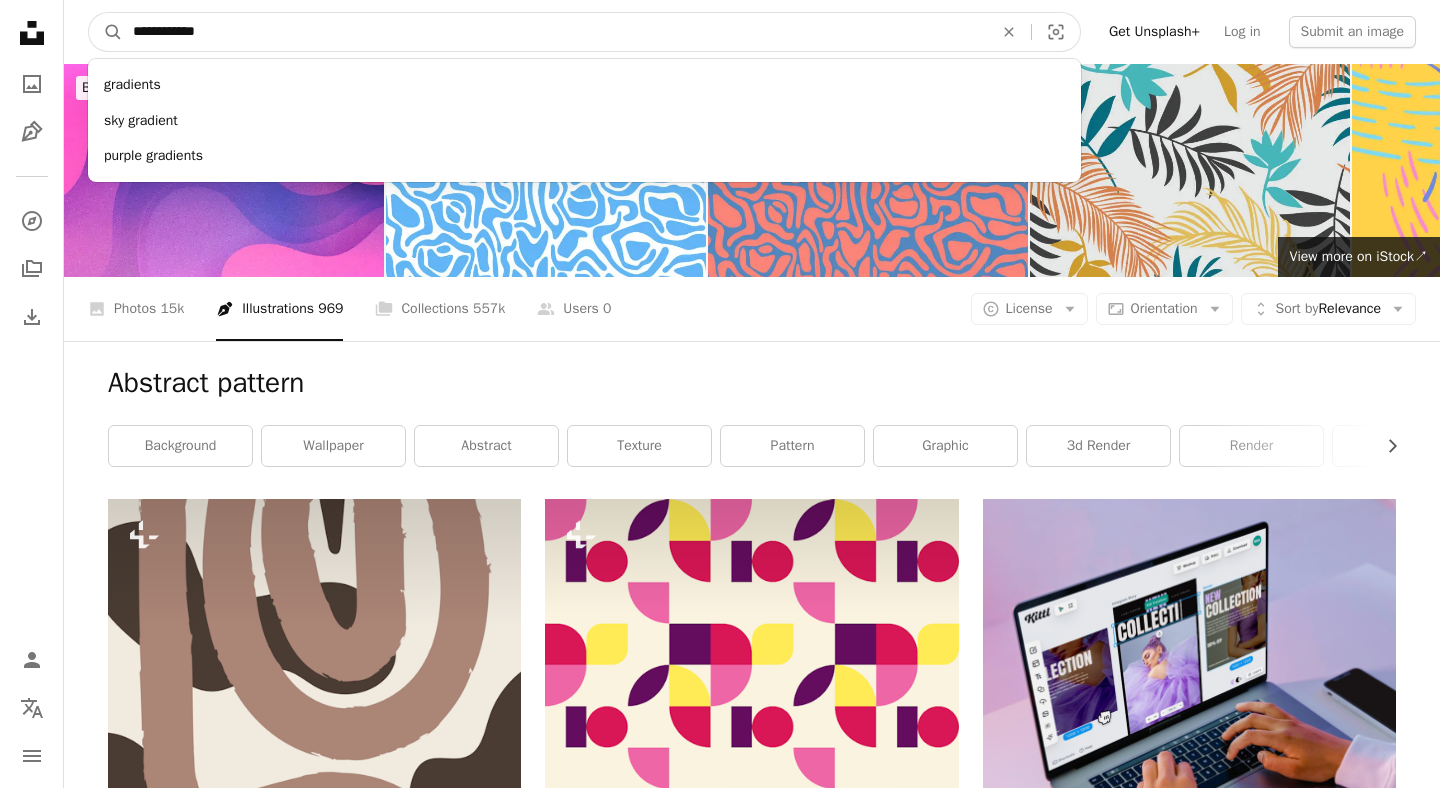click on "A magnifying glass" at bounding box center (106, 32) 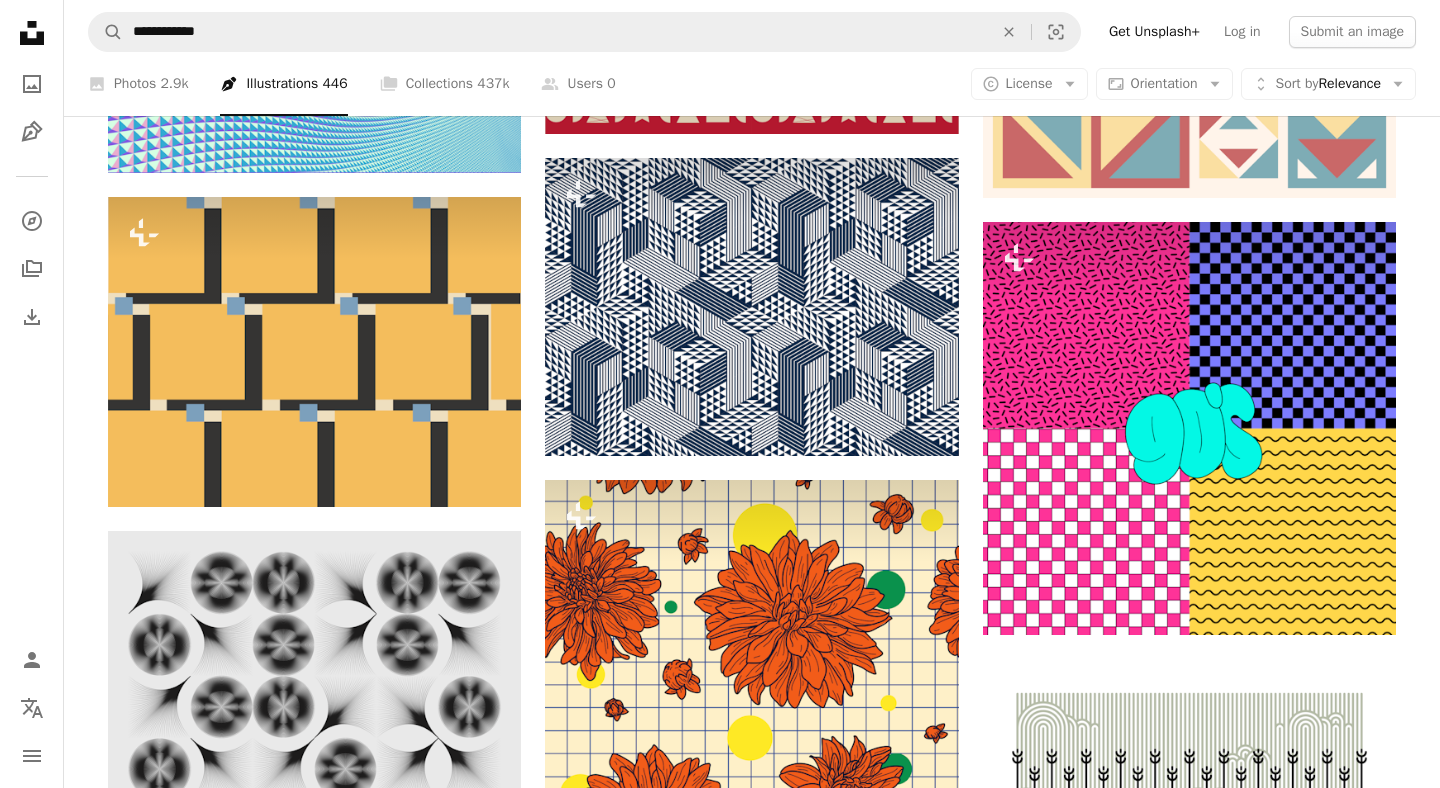 scroll, scrollTop: 2380, scrollLeft: 0, axis: vertical 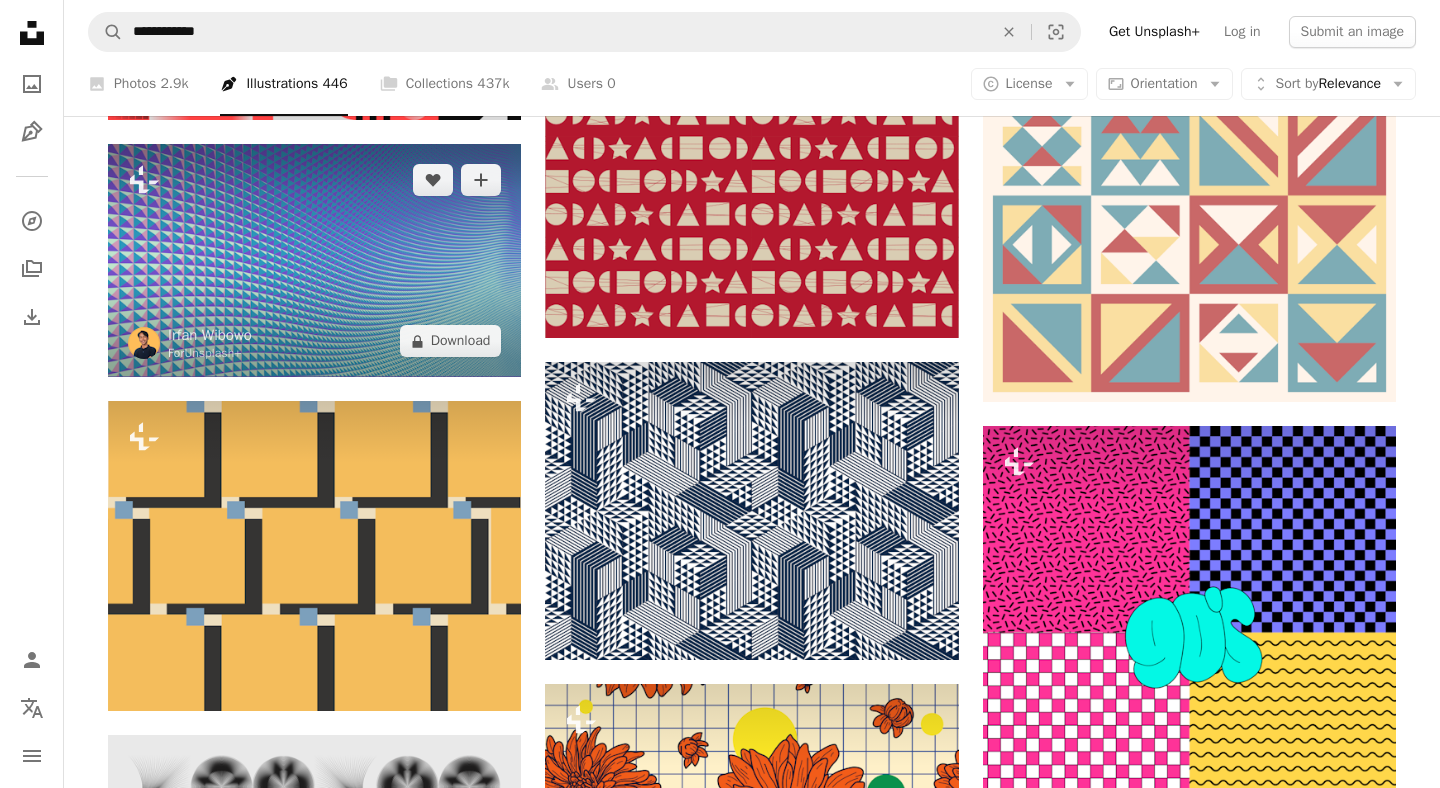 click at bounding box center [314, 260] 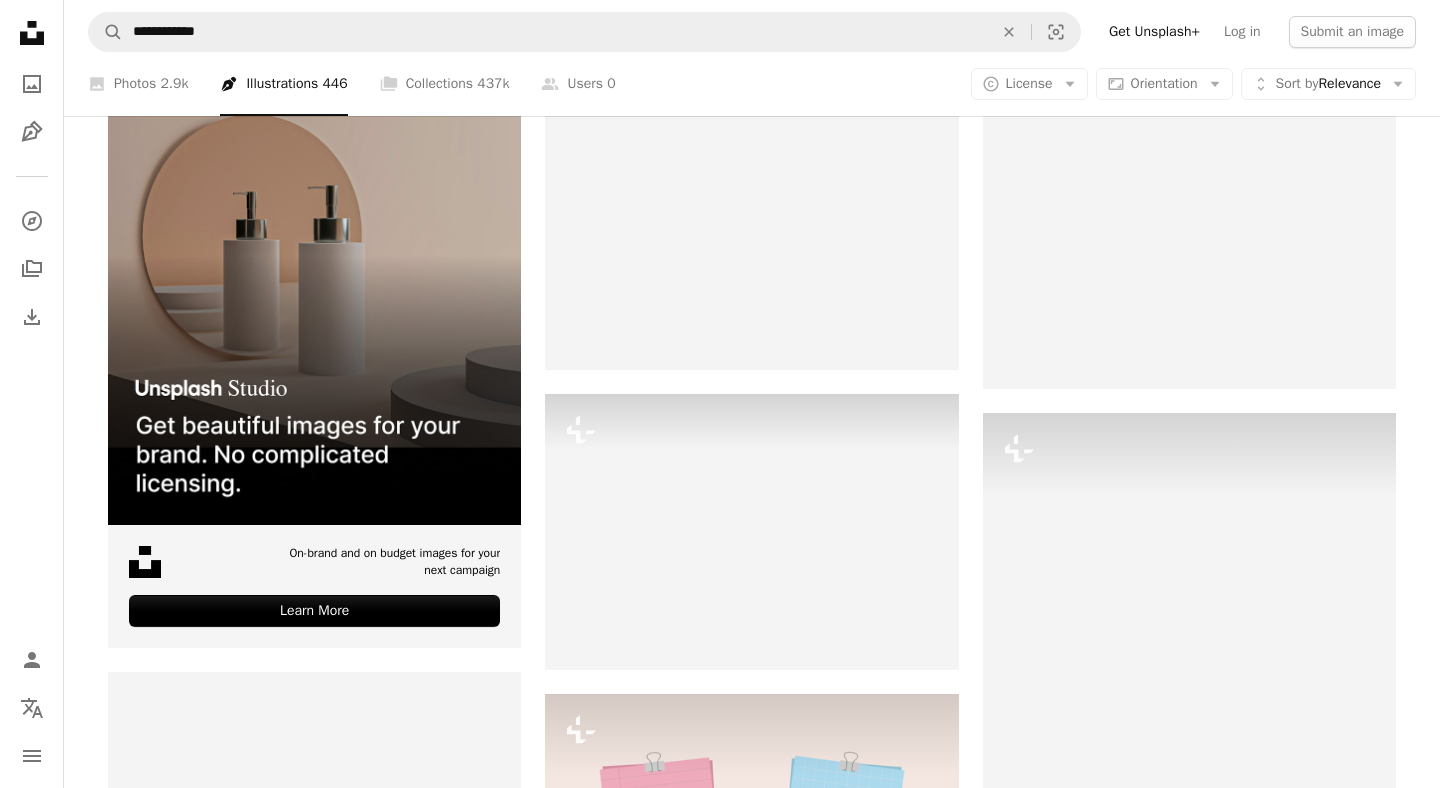 scroll, scrollTop: 4617, scrollLeft: 0, axis: vertical 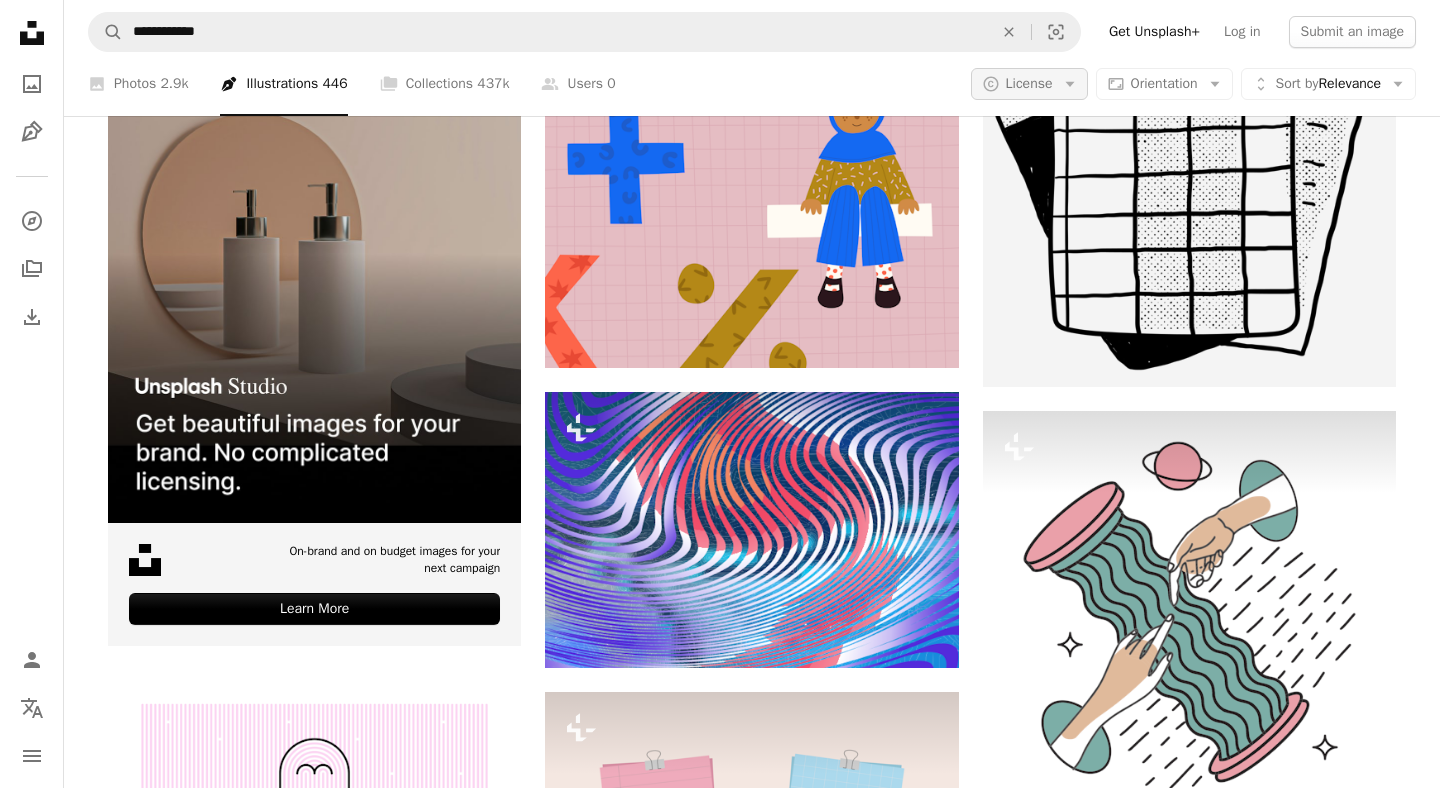 click on "Arrow down" 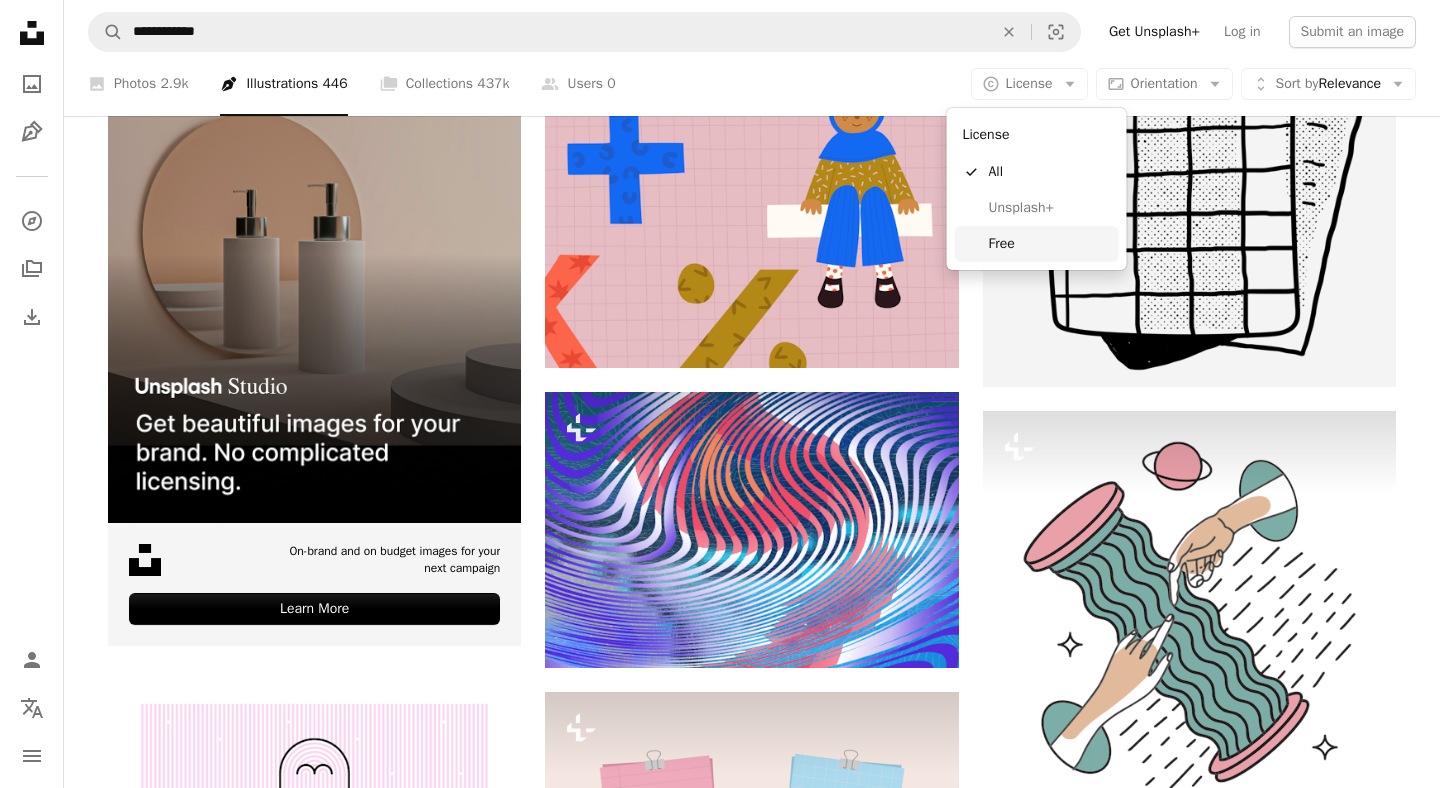click on "Free" at bounding box center [1050, 244] 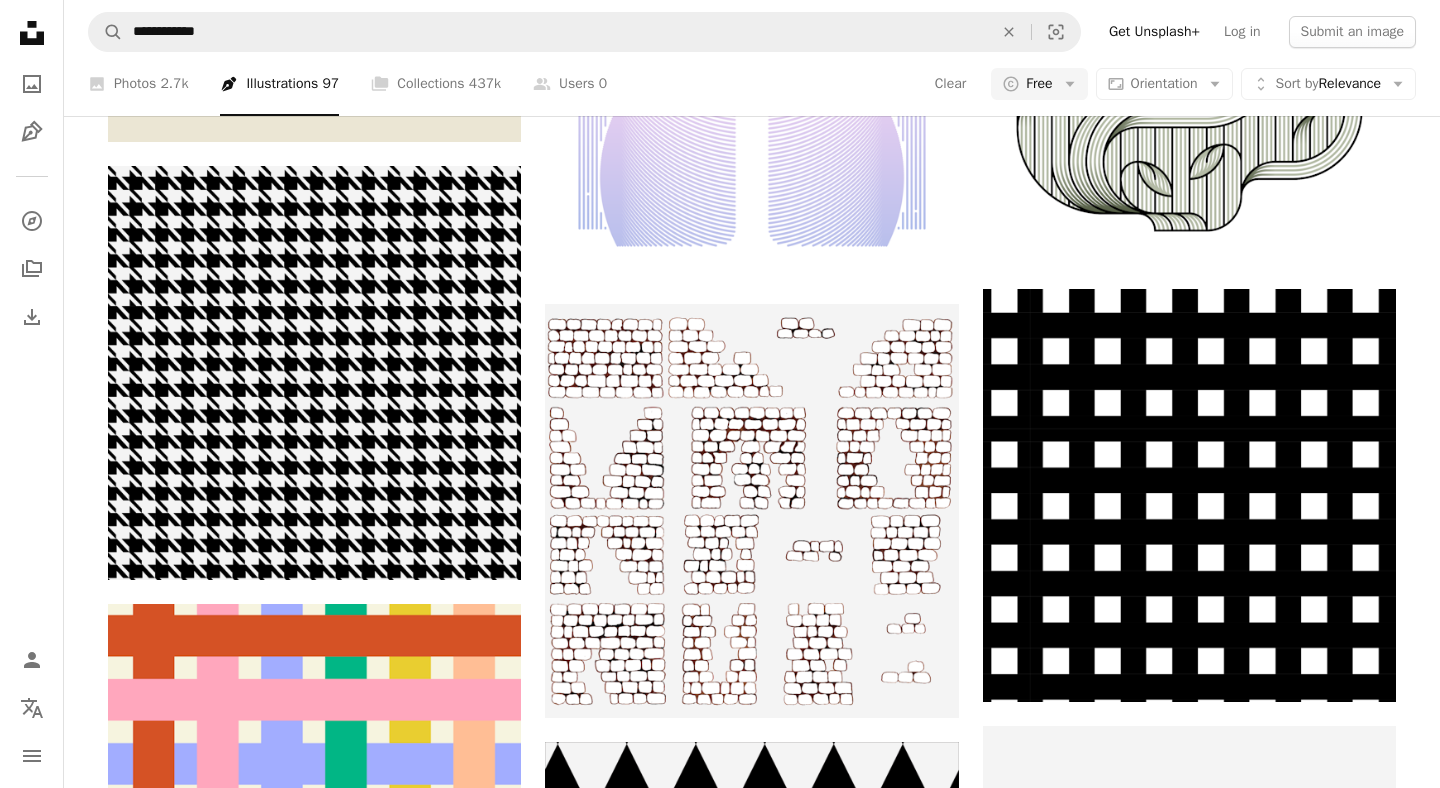 scroll, scrollTop: 2265, scrollLeft: 0, axis: vertical 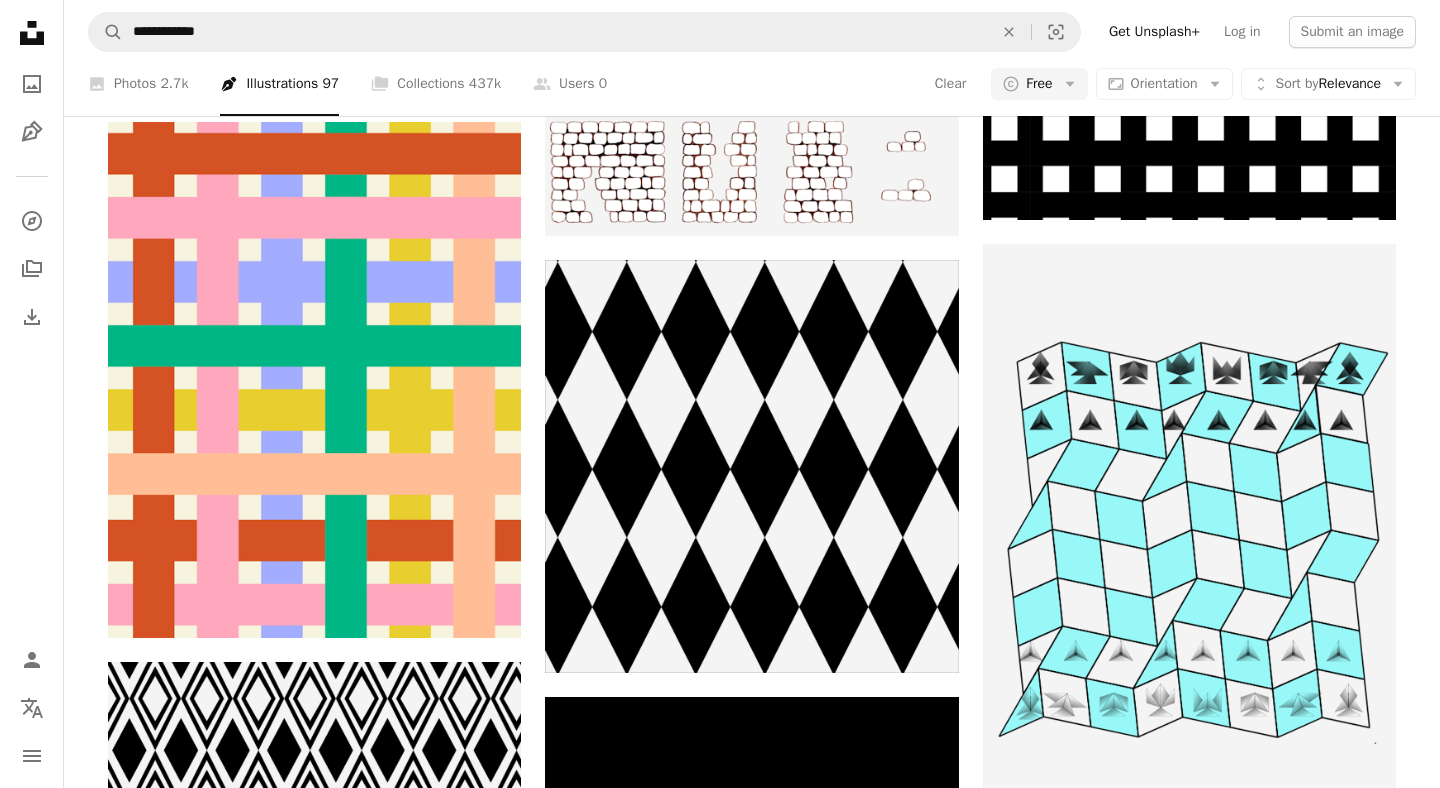 type 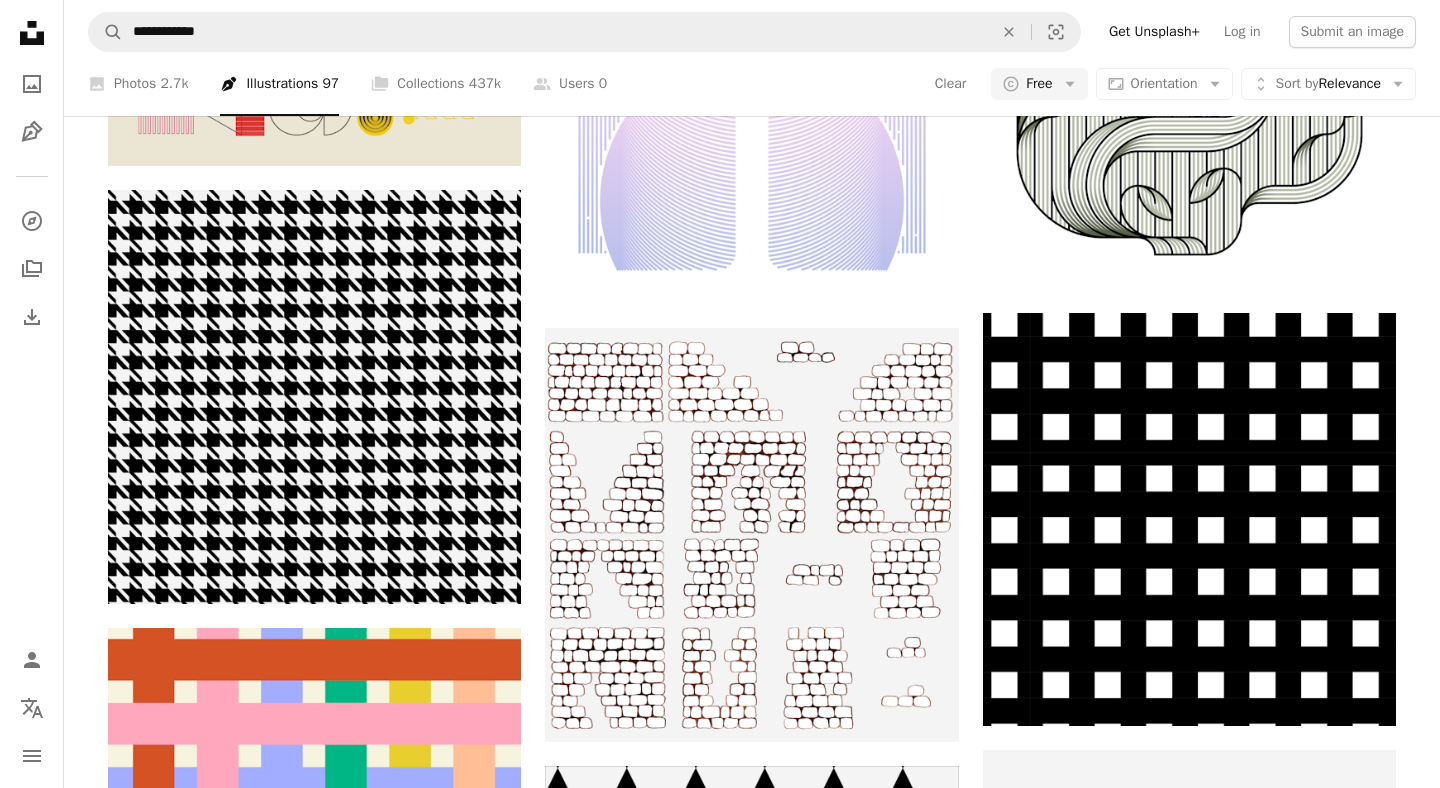 scroll, scrollTop: 1439, scrollLeft: 0, axis: vertical 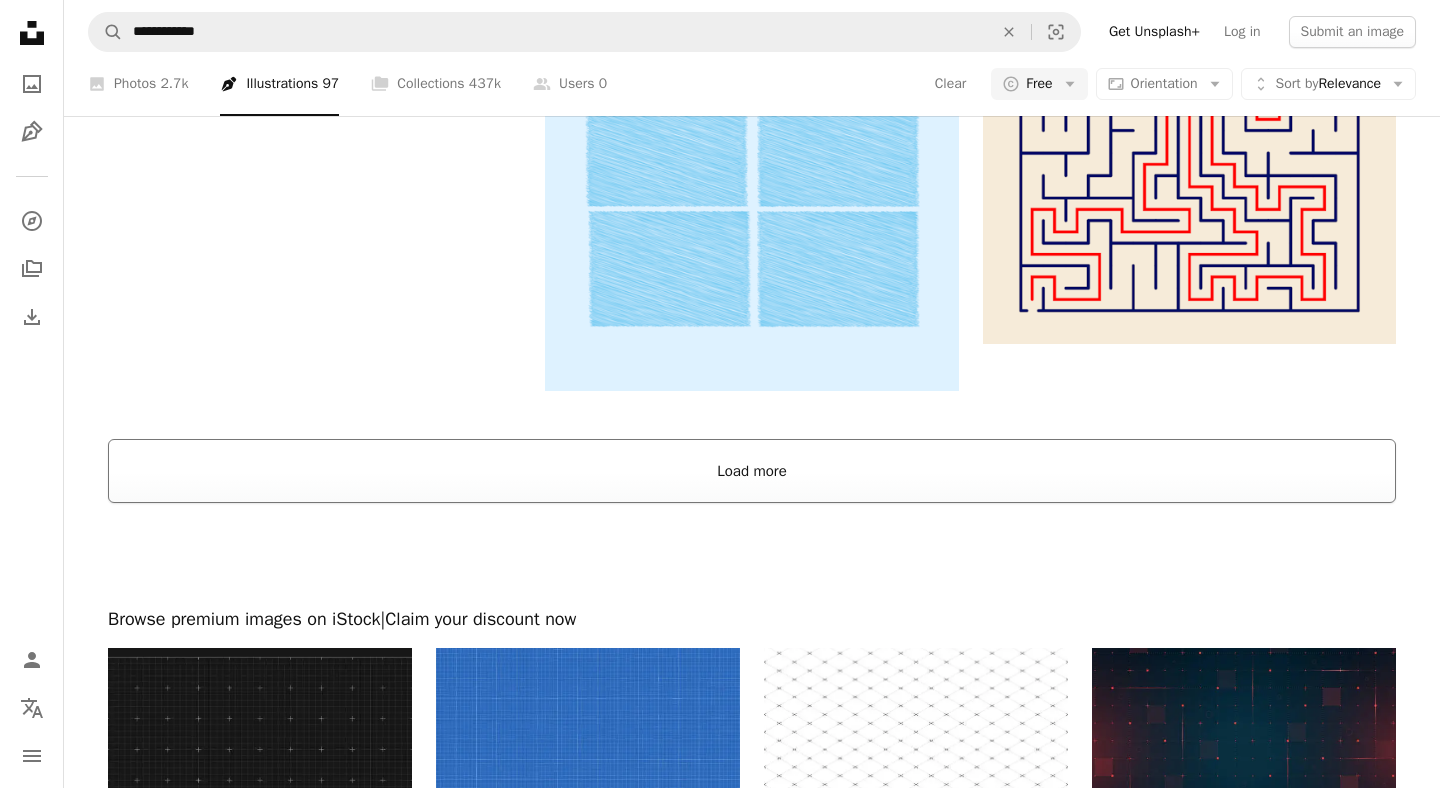 click on "Load more" at bounding box center [752, 471] 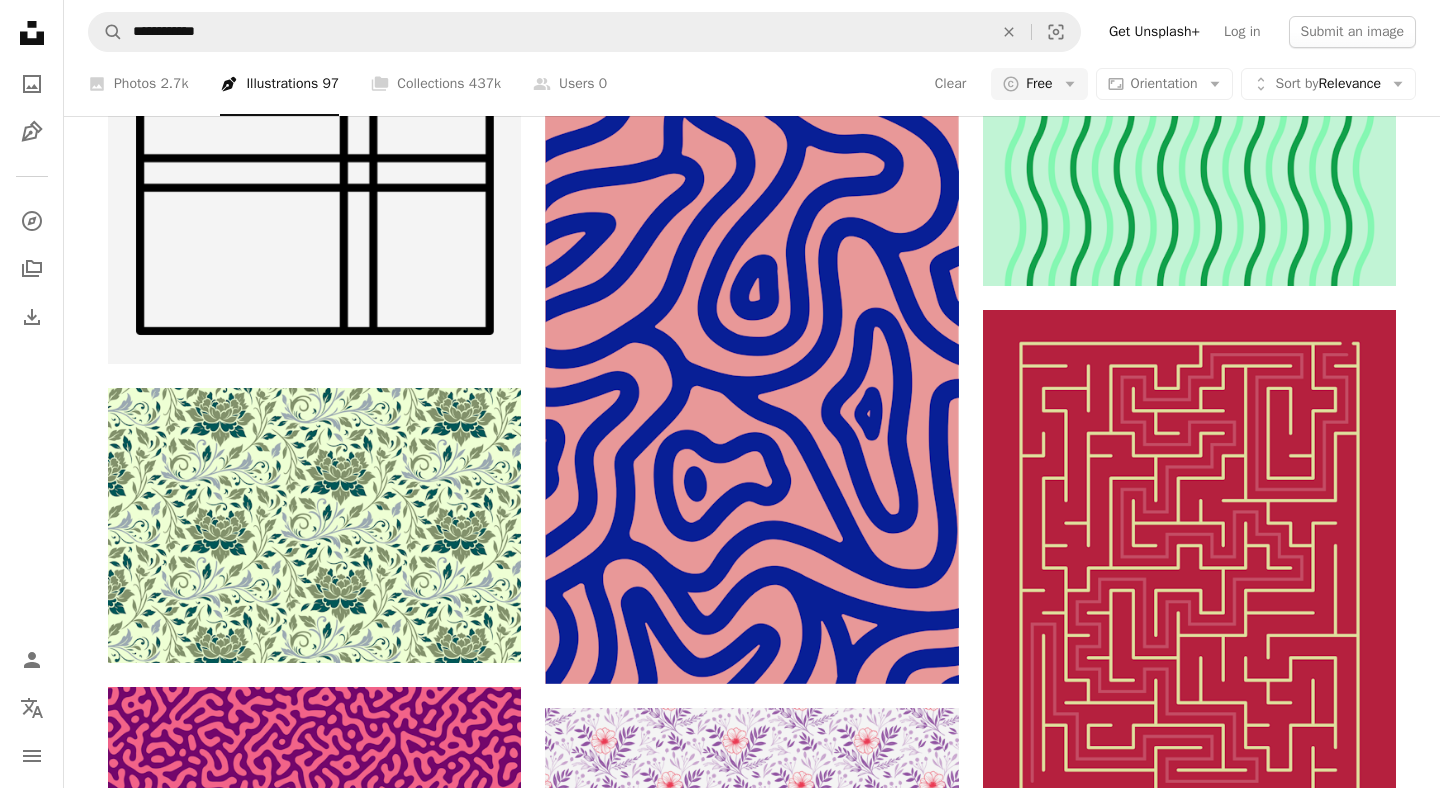 scroll, scrollTop: 14480, scrollLeft: 0, axis: vertical 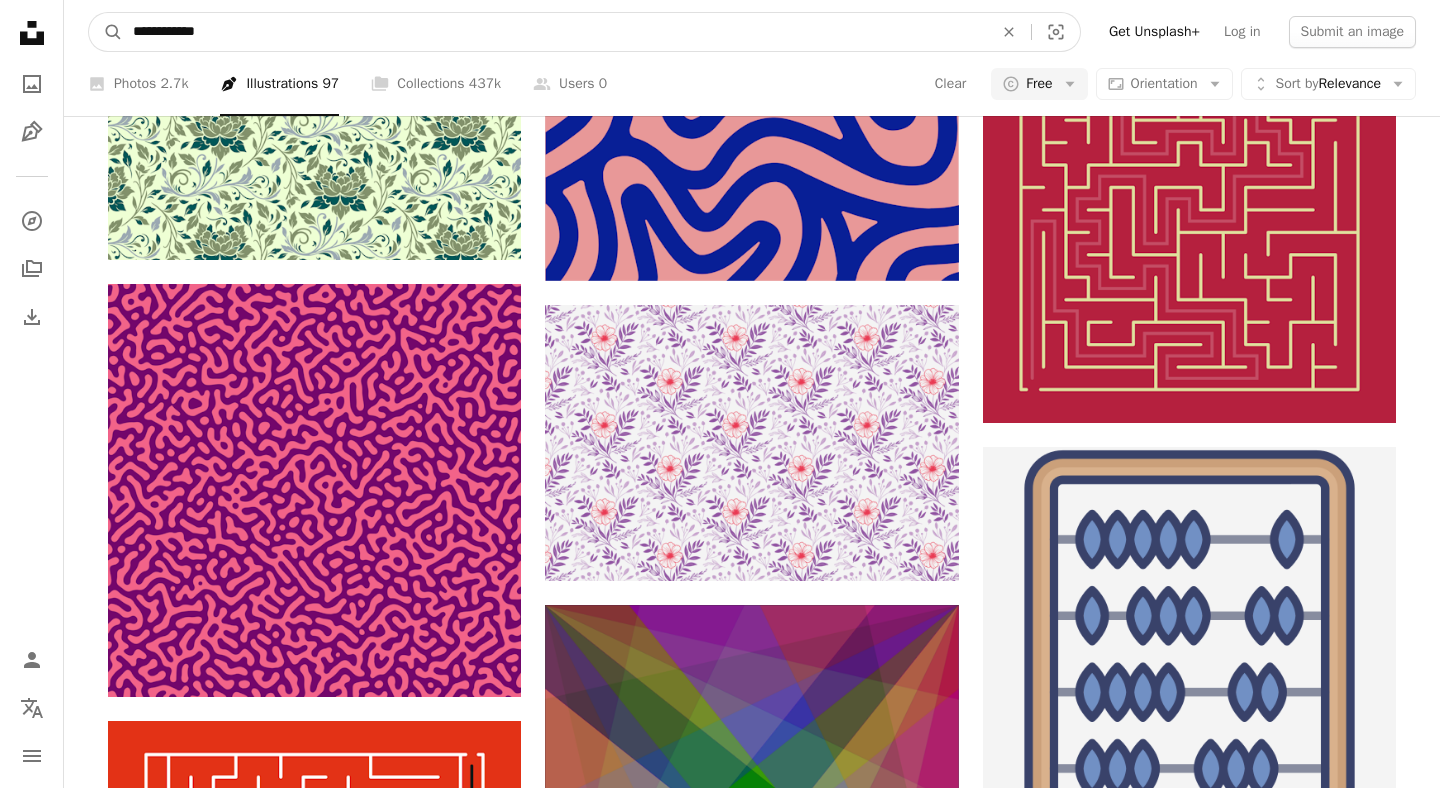 click on "**********" at bounding box center [555, 32] 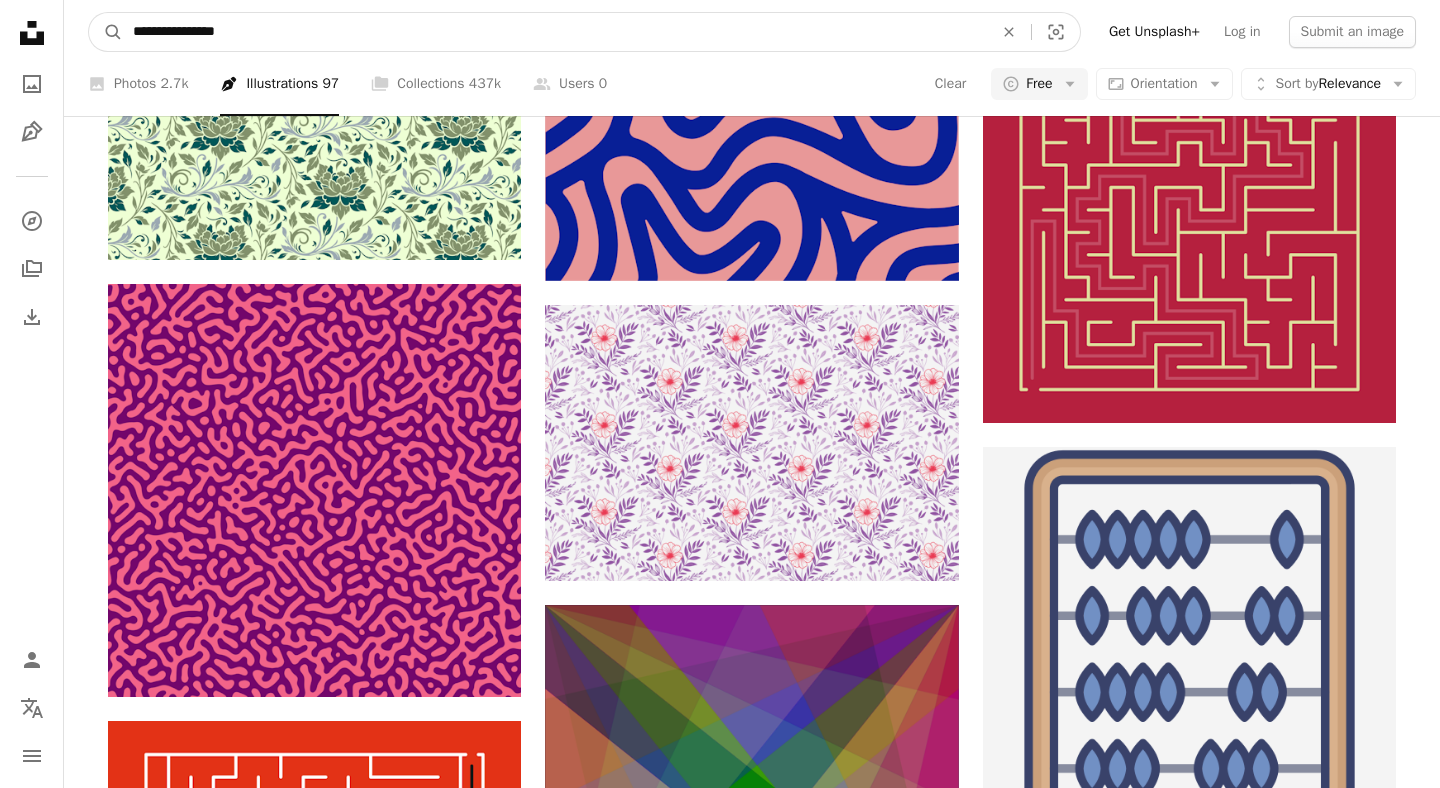 type on "**********" 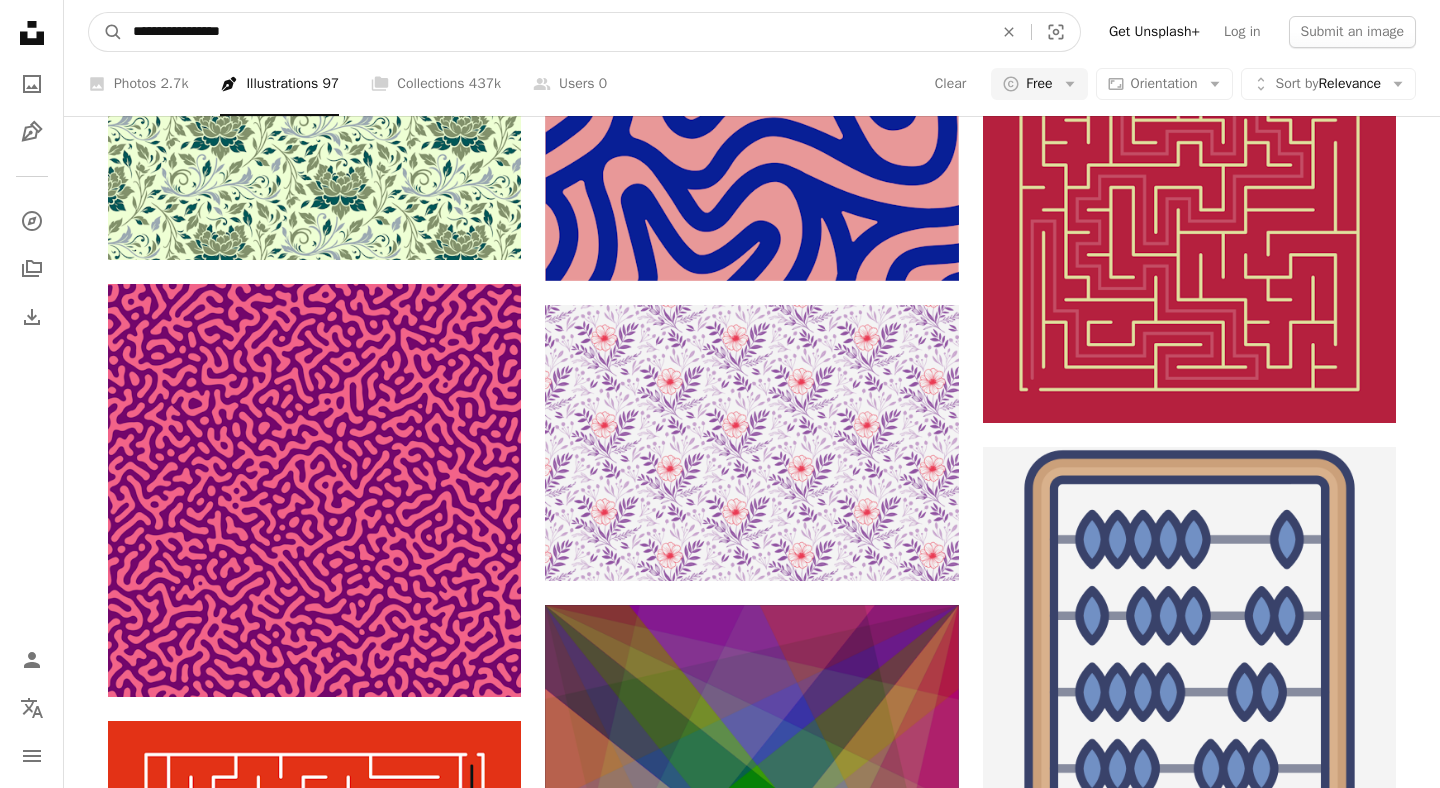 click on "A magnifying glass" at bounding box center (106, 32) 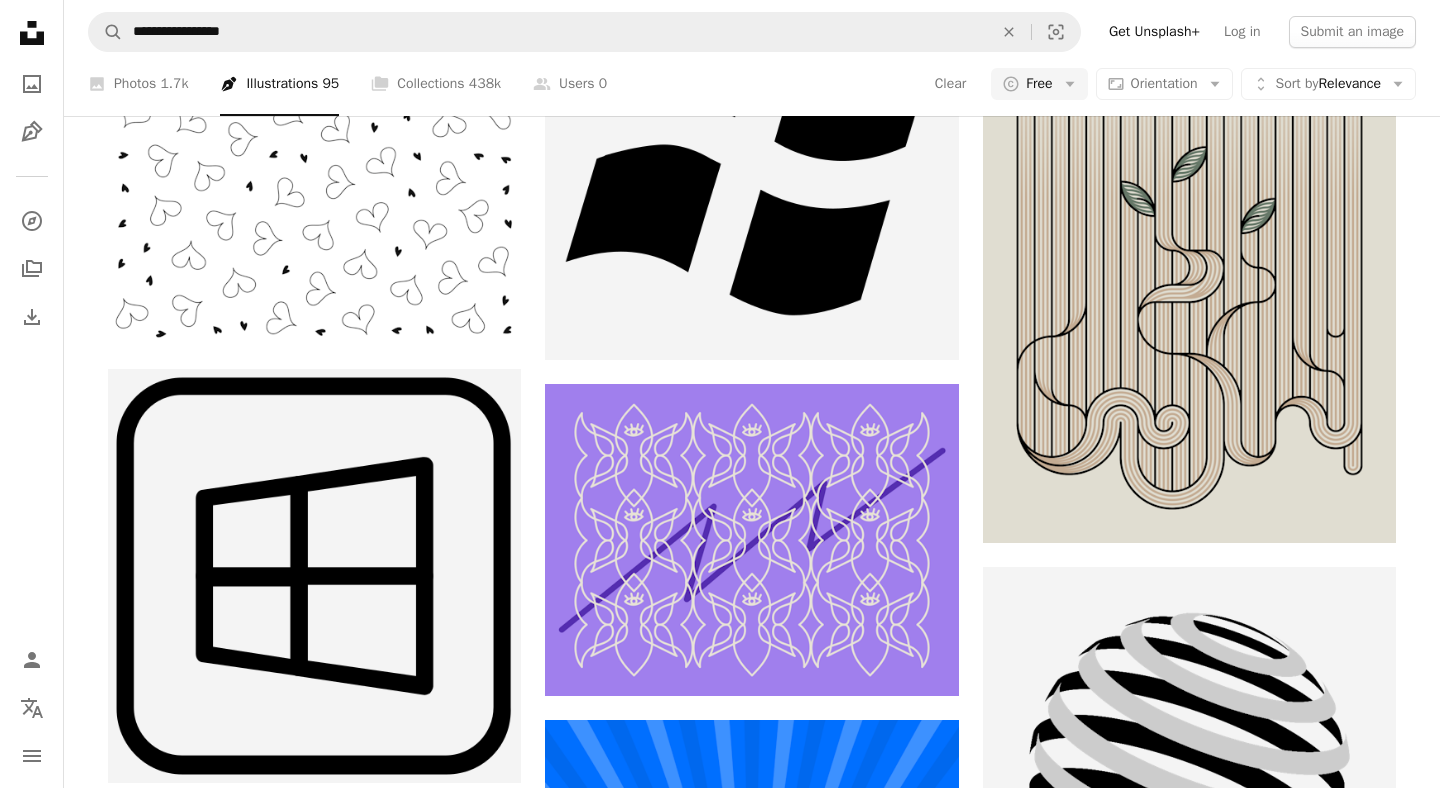 scroll, scrollTop: 20372, scrollLeft: 0, axis: vertical 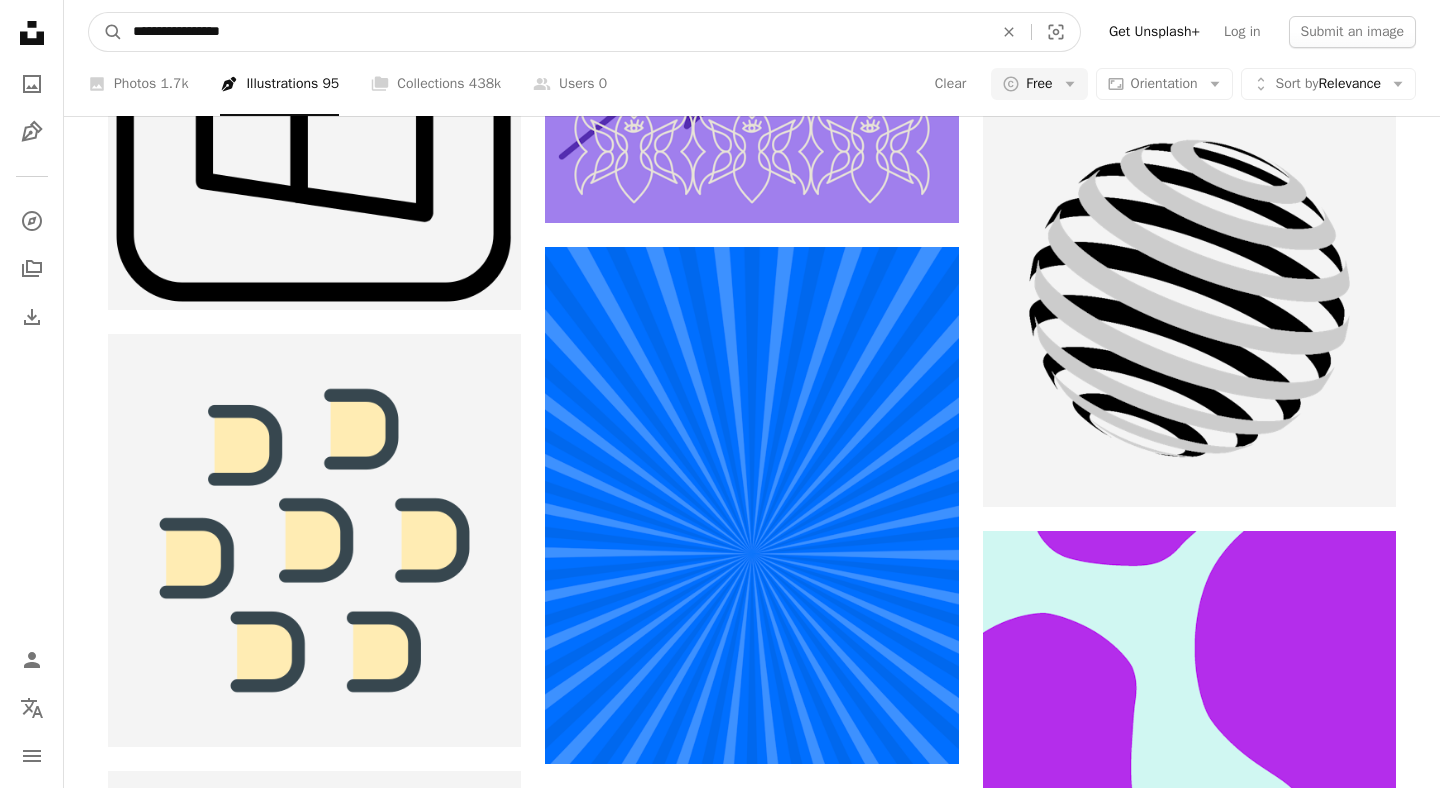 click on "**********" at bounding box center (555, 32) 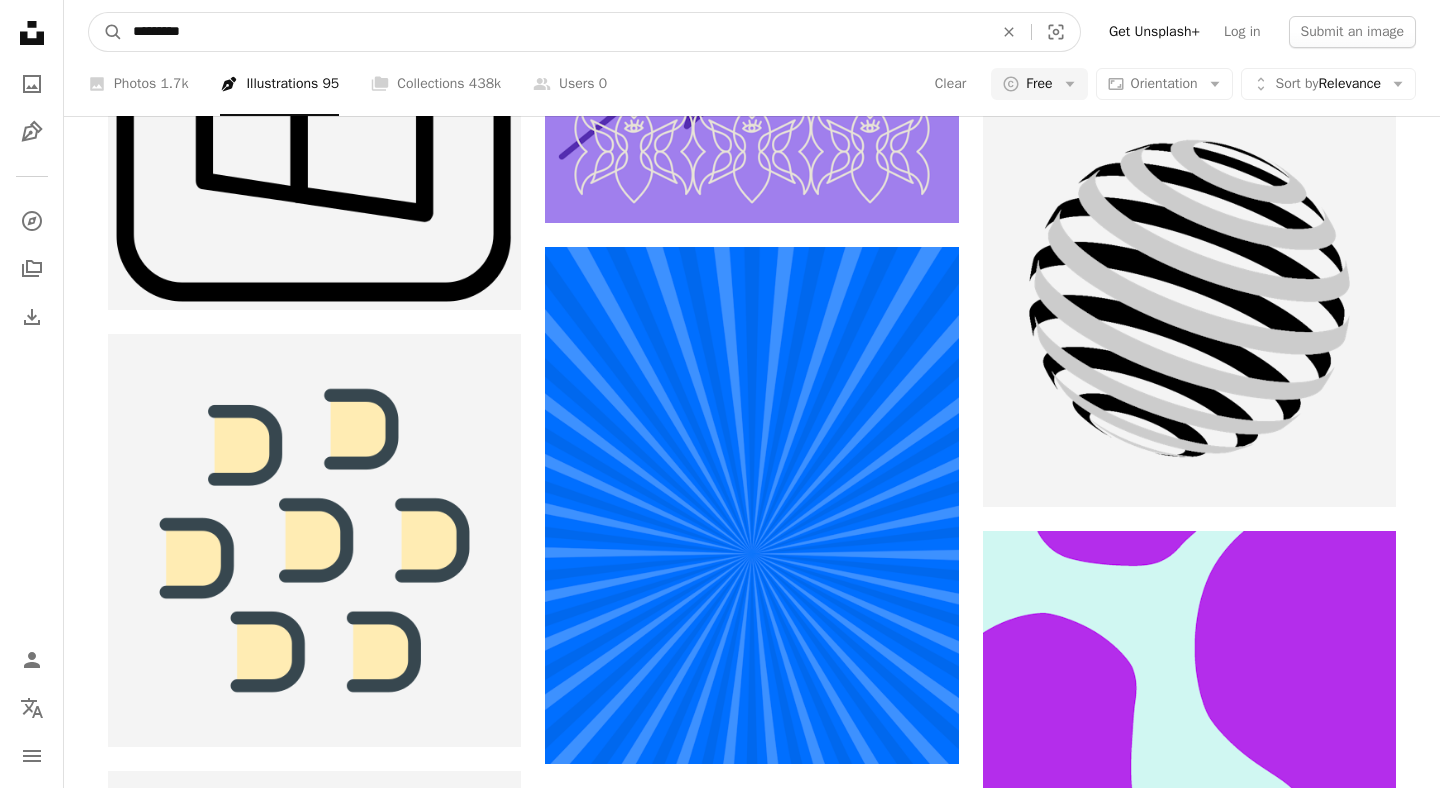 click on "A magnifying glass" at bounding box center (106, 32) 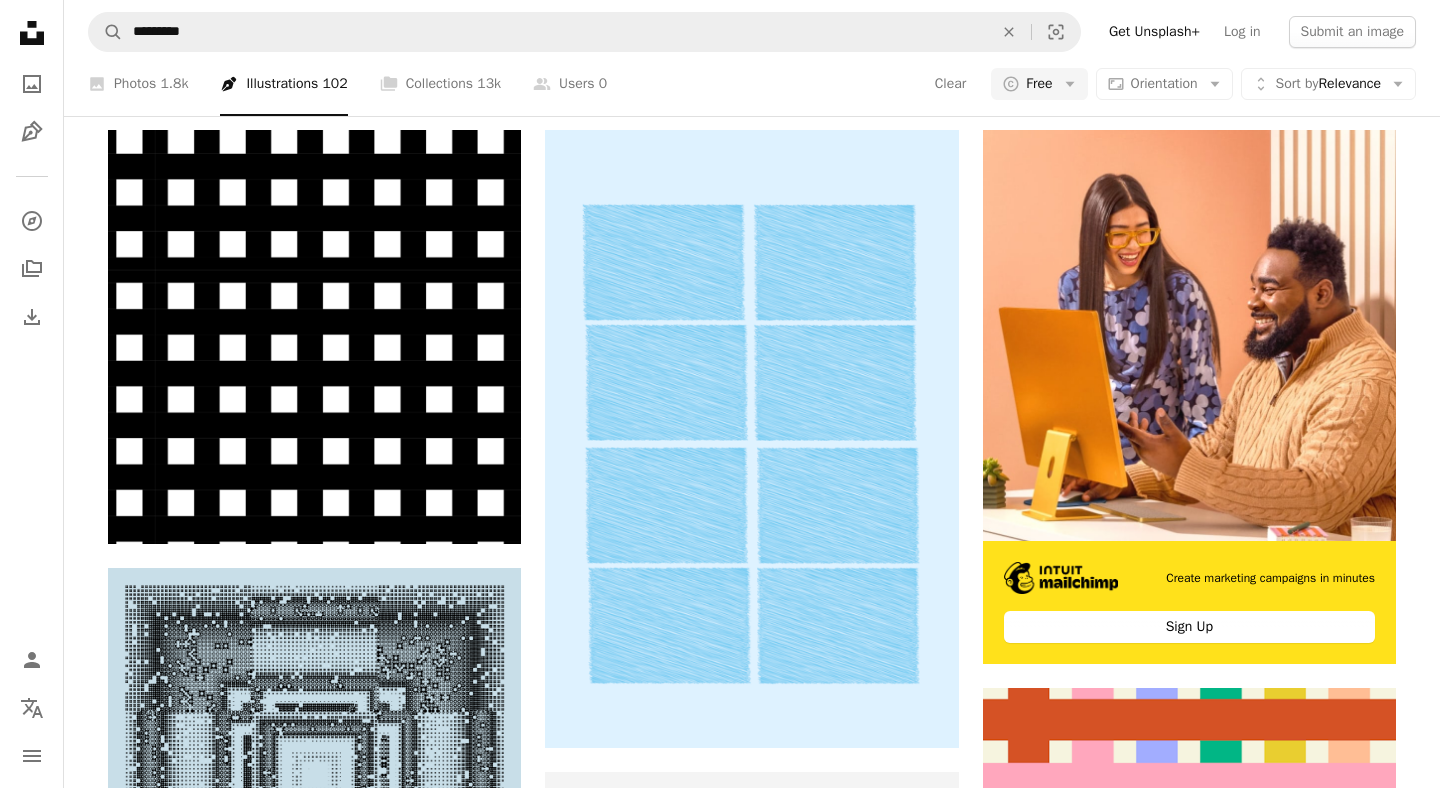scroll, scrollTop: 0, scrollLeft: 0, axis: both 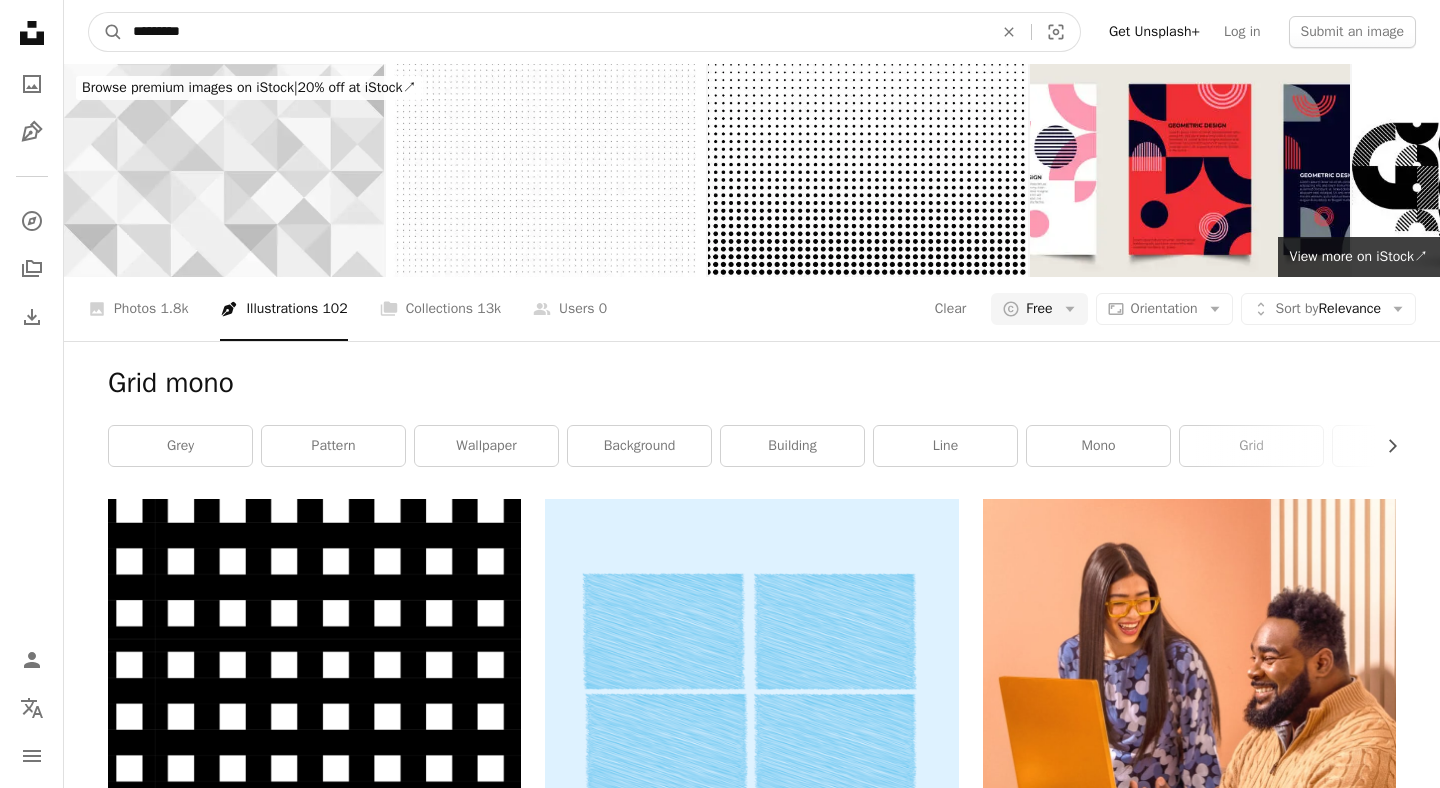 click on "*********" at bounding box center [555, 32] 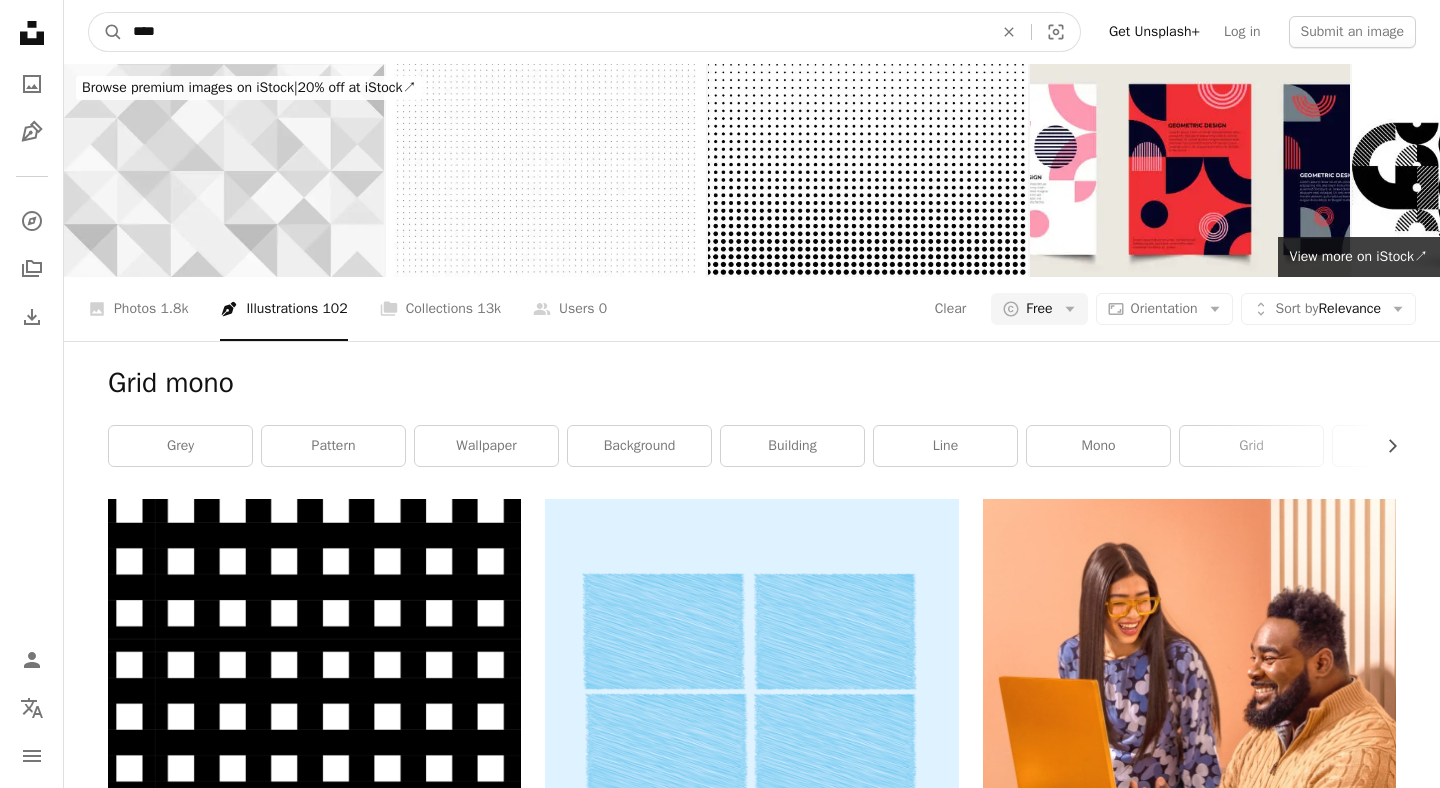 click on "A magnifying glass" at bounding box center (106, 32) 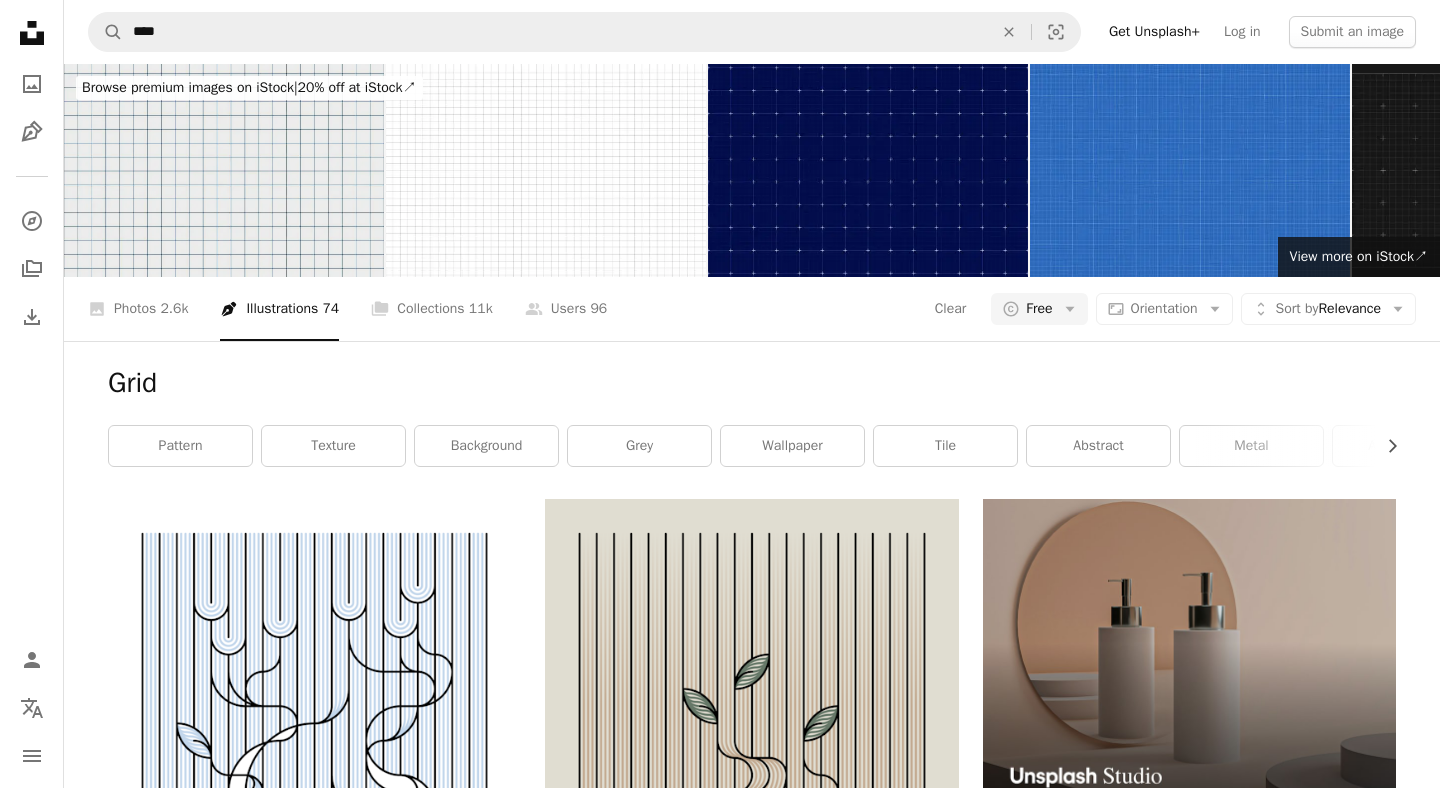 click at bounding box center (224, 170) 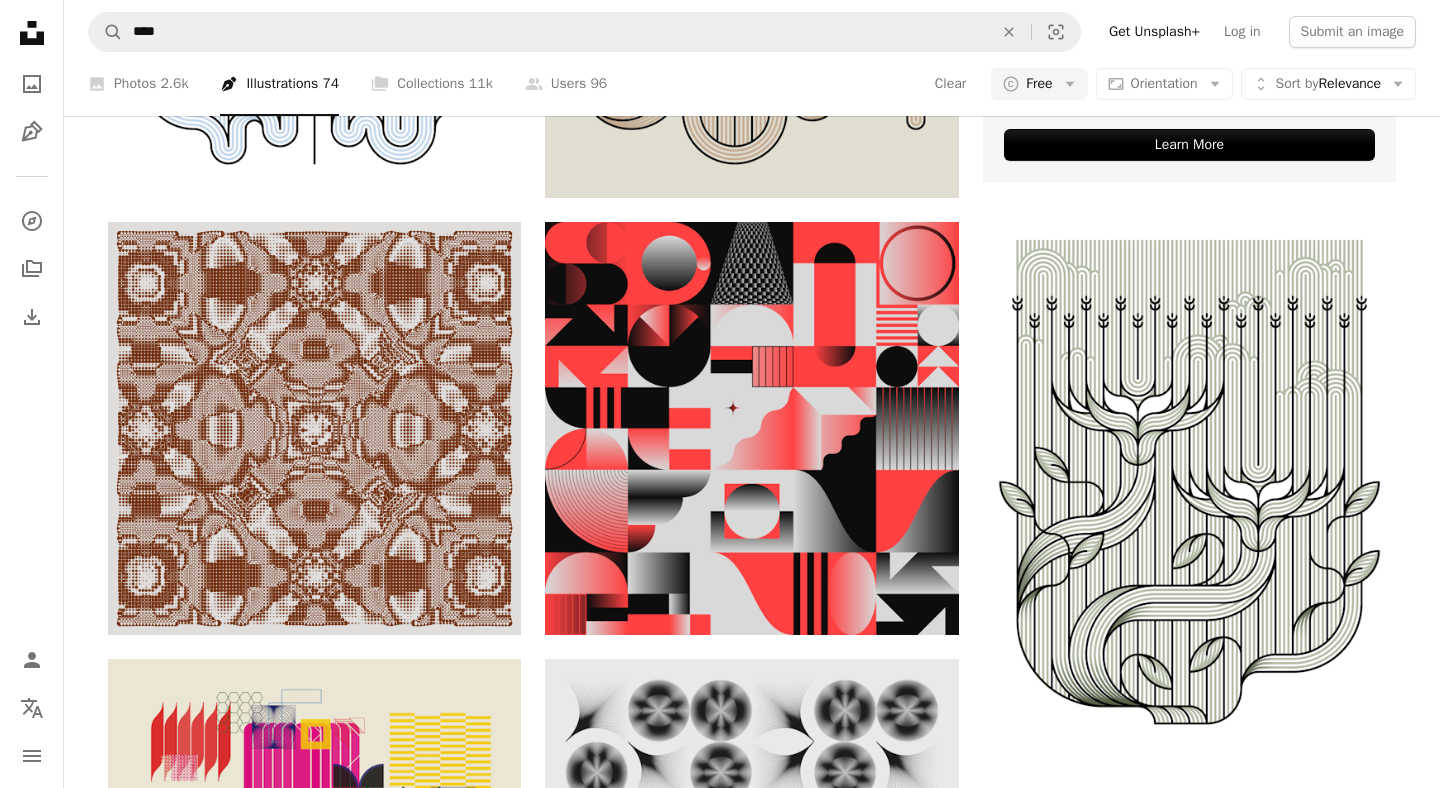 scroll, scrollTop: 759, scrollLeft: 0, axis: vertical 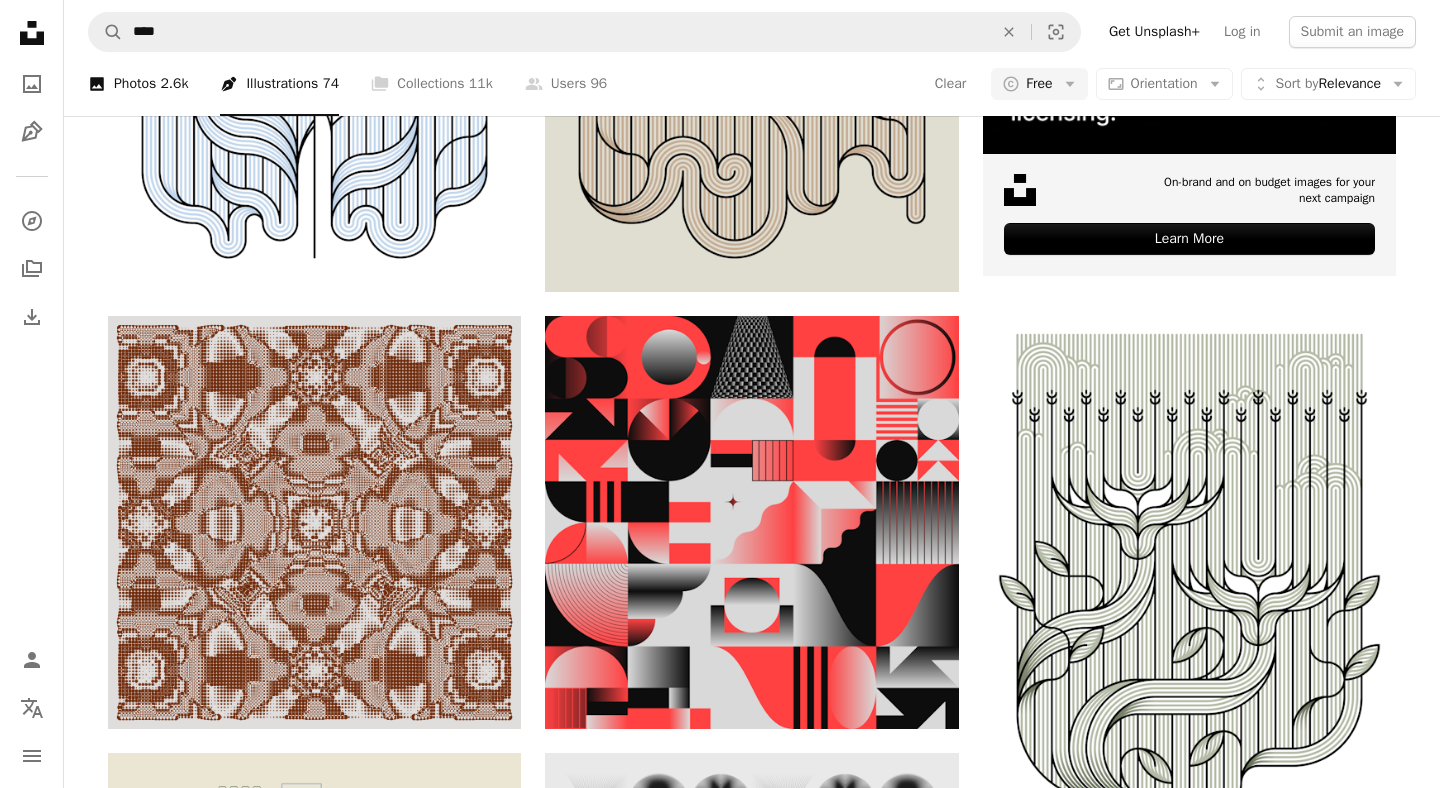 click on "2.6k" at bounding box center (174, 84) 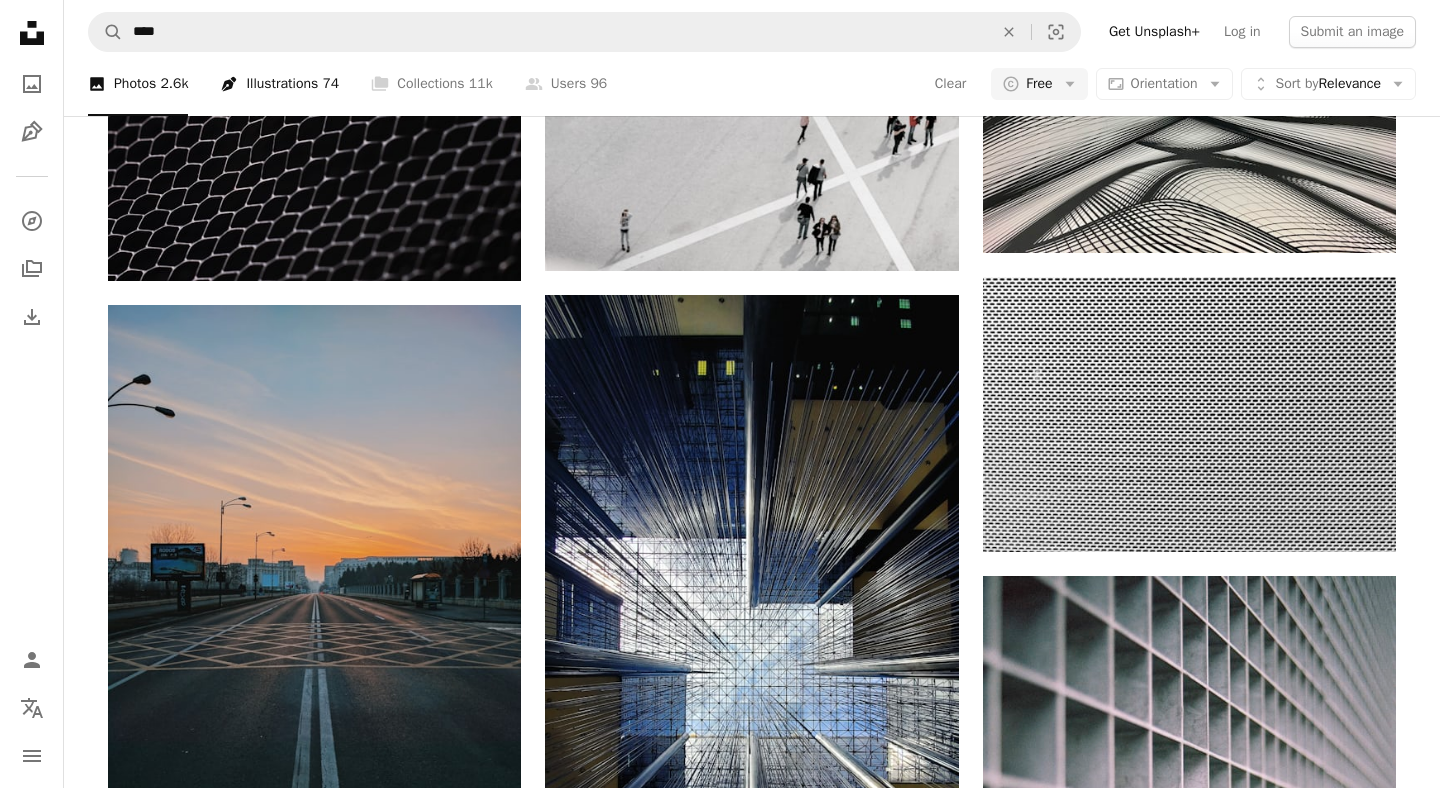 scroll, scrollTop: 2104, scrollLeft: 0, axis: vertical 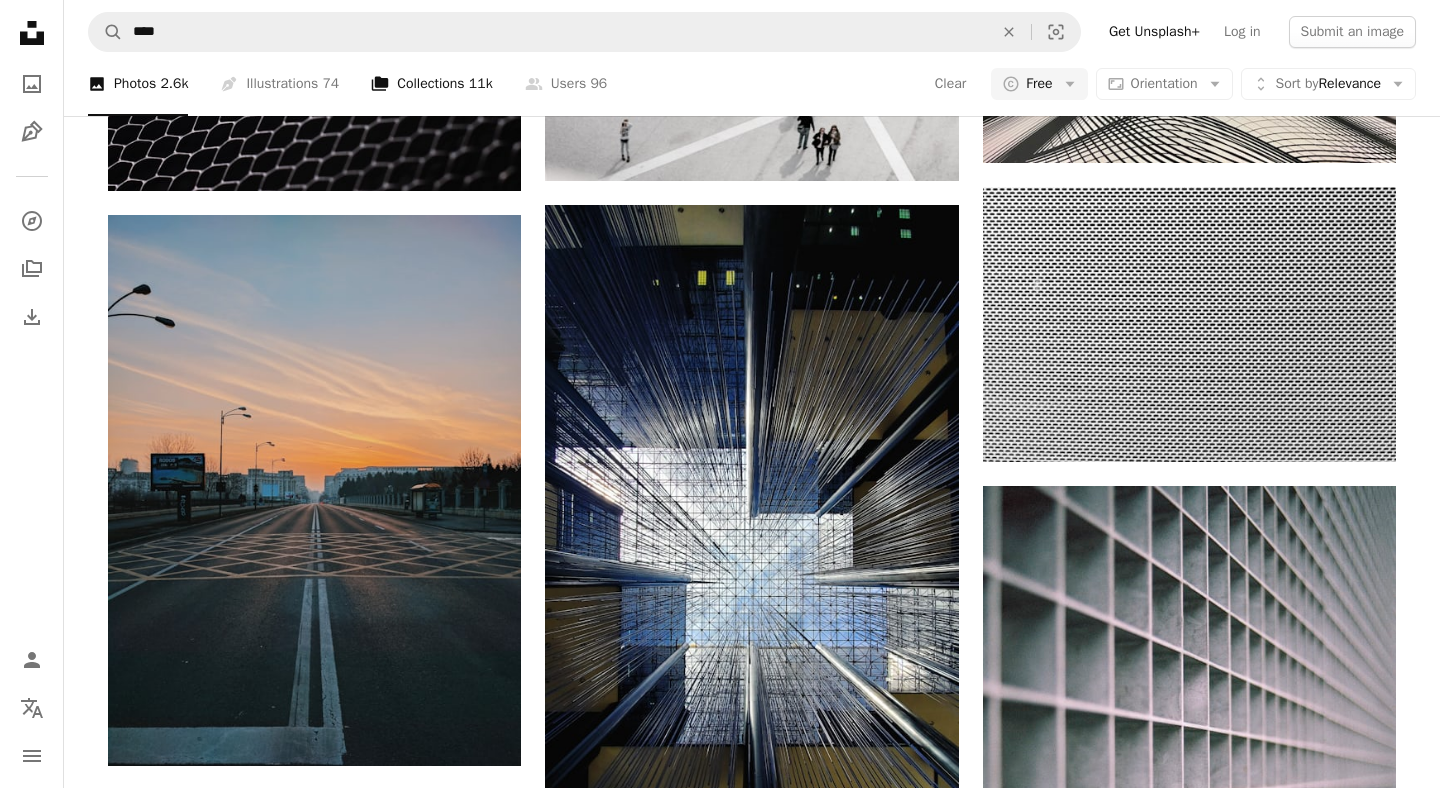 click on "A stack of folders" 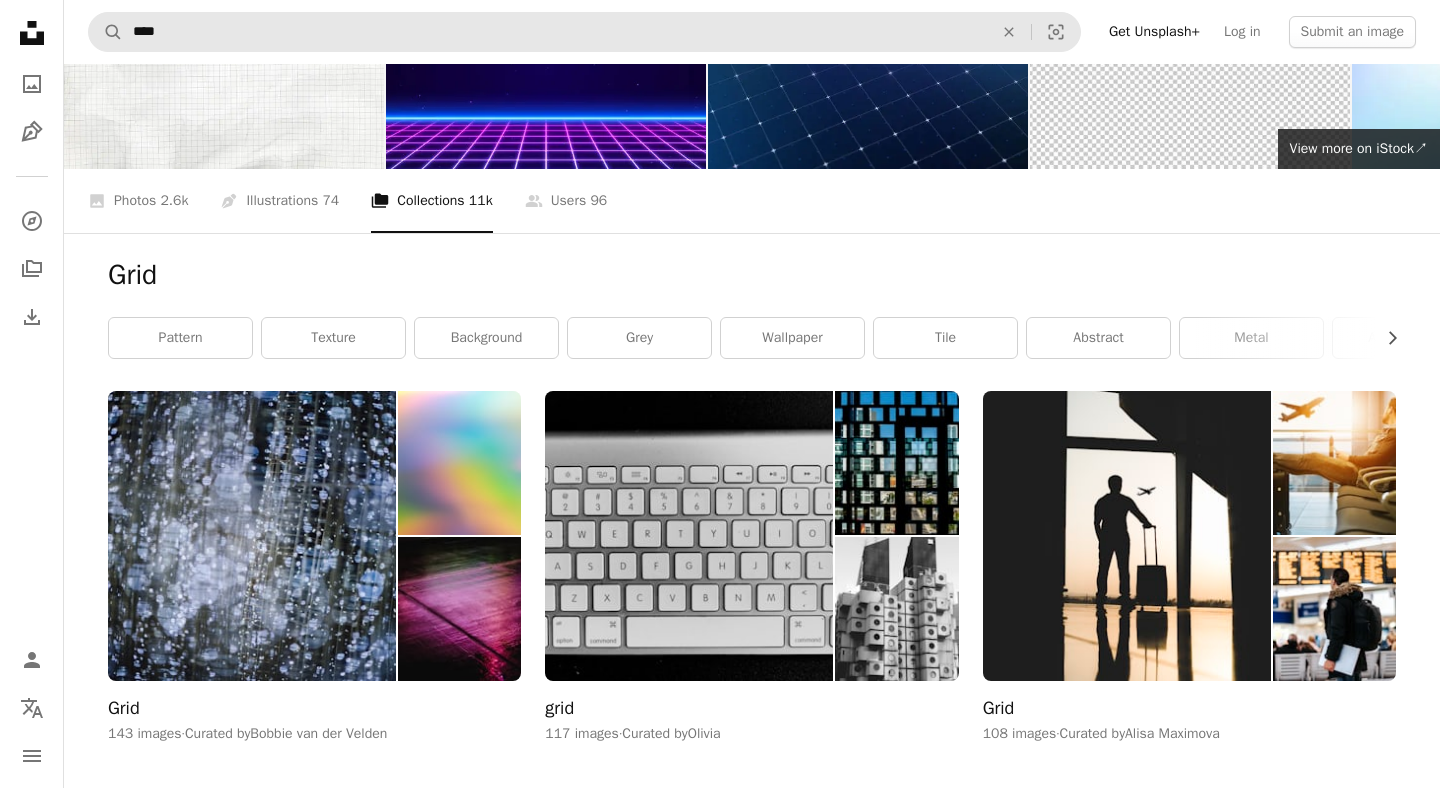 scroll, scrollTop: 0, scrollLeft: 0, axis: both 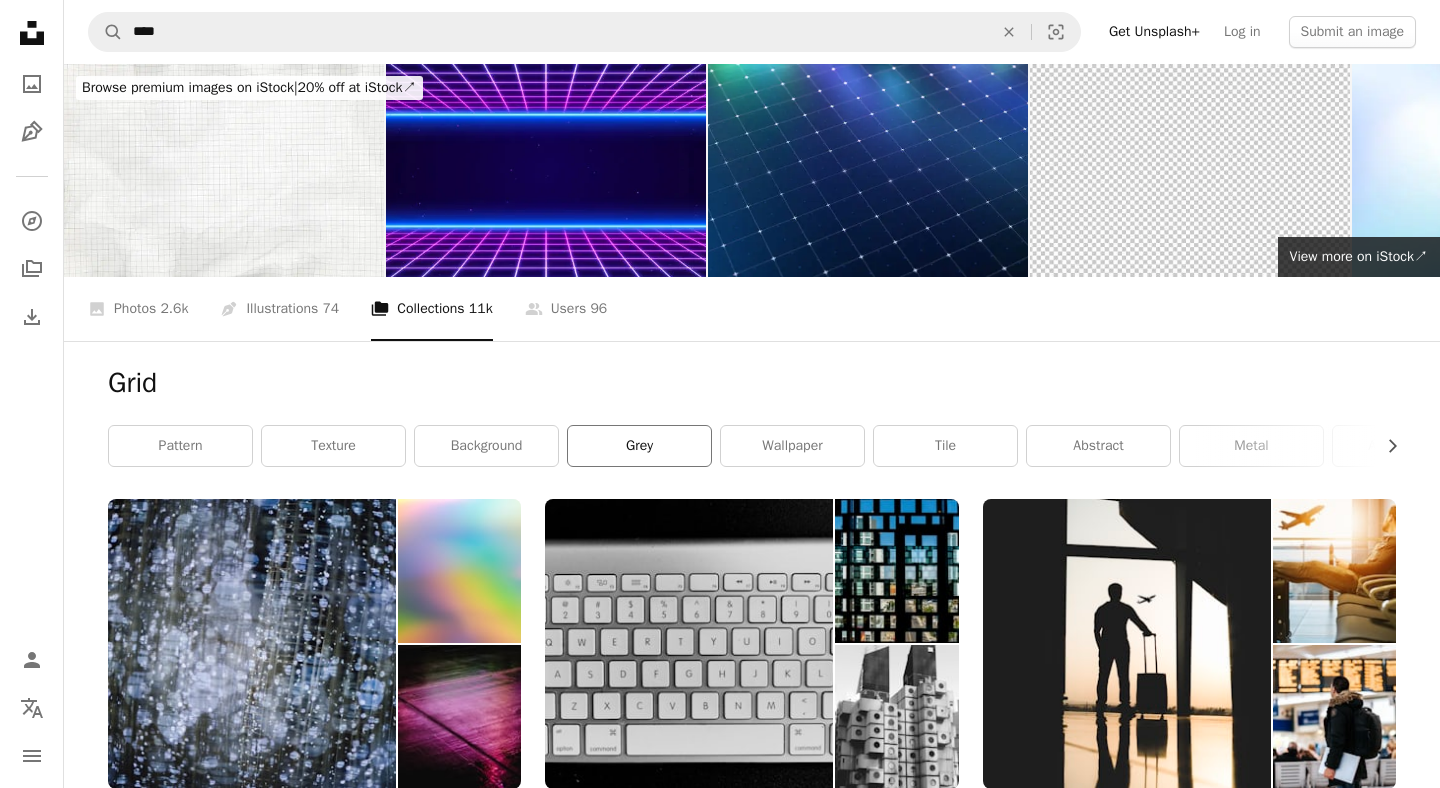 click on "grey" at bounding box center [639, 446] 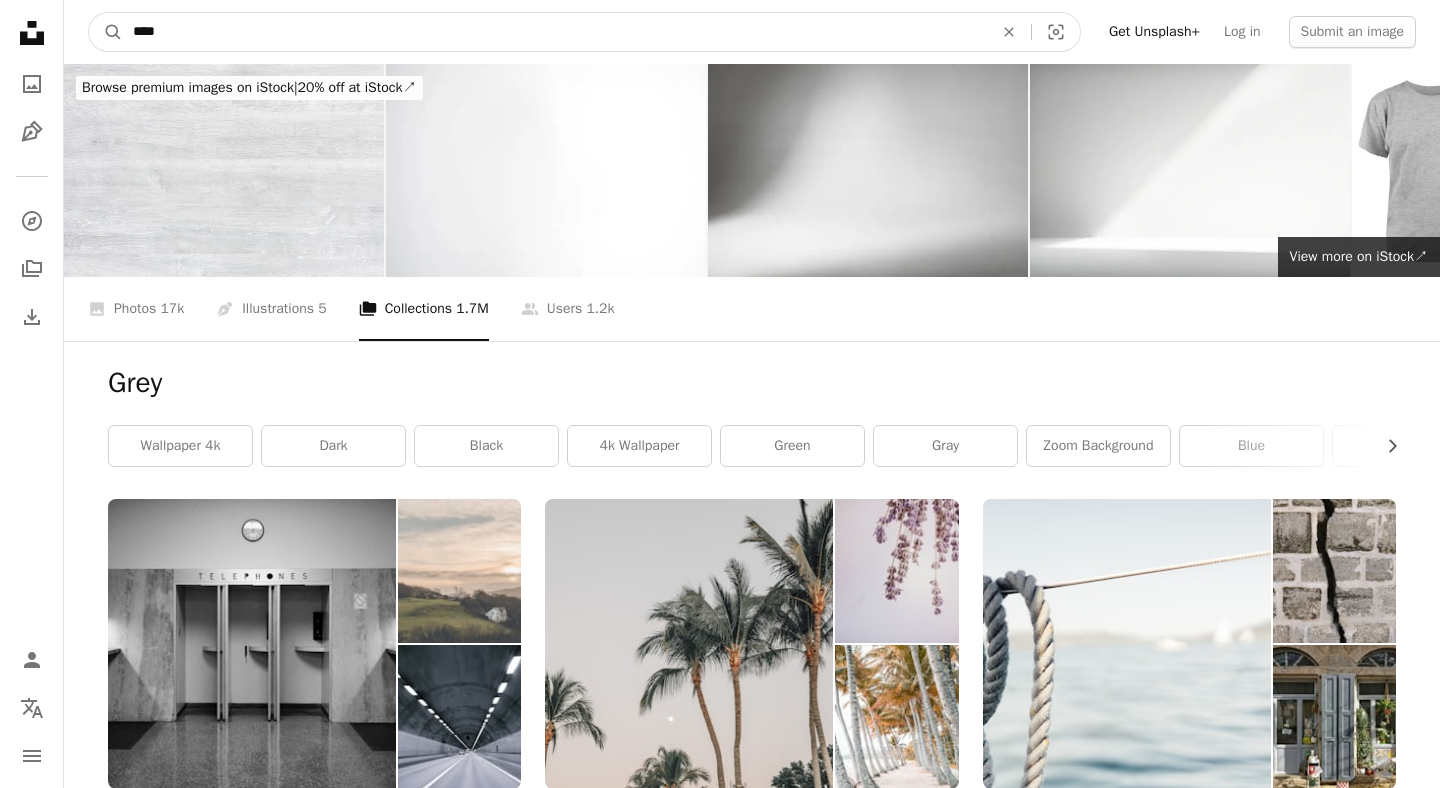 click on "****" at bounding box center [555, 32] 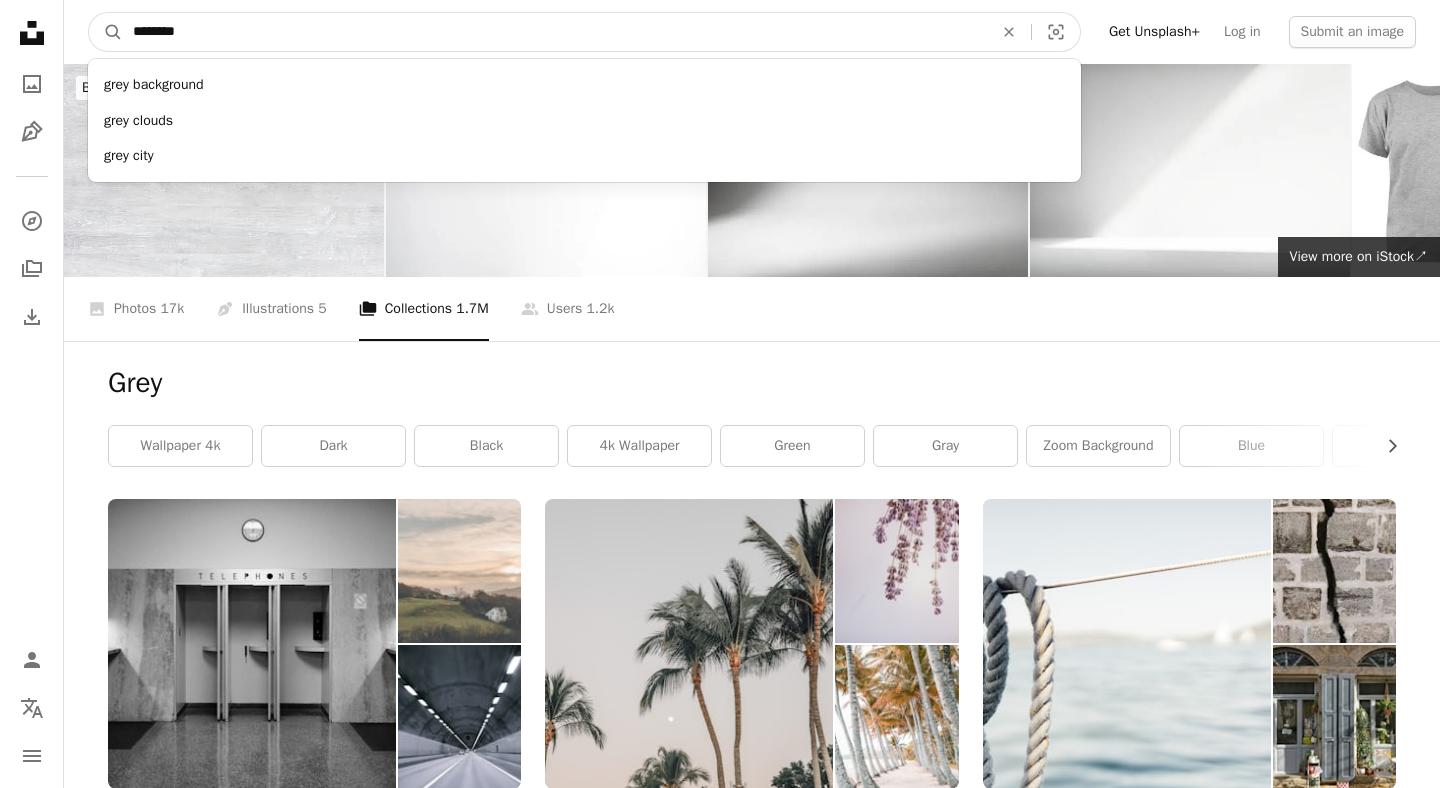 type on "*********" 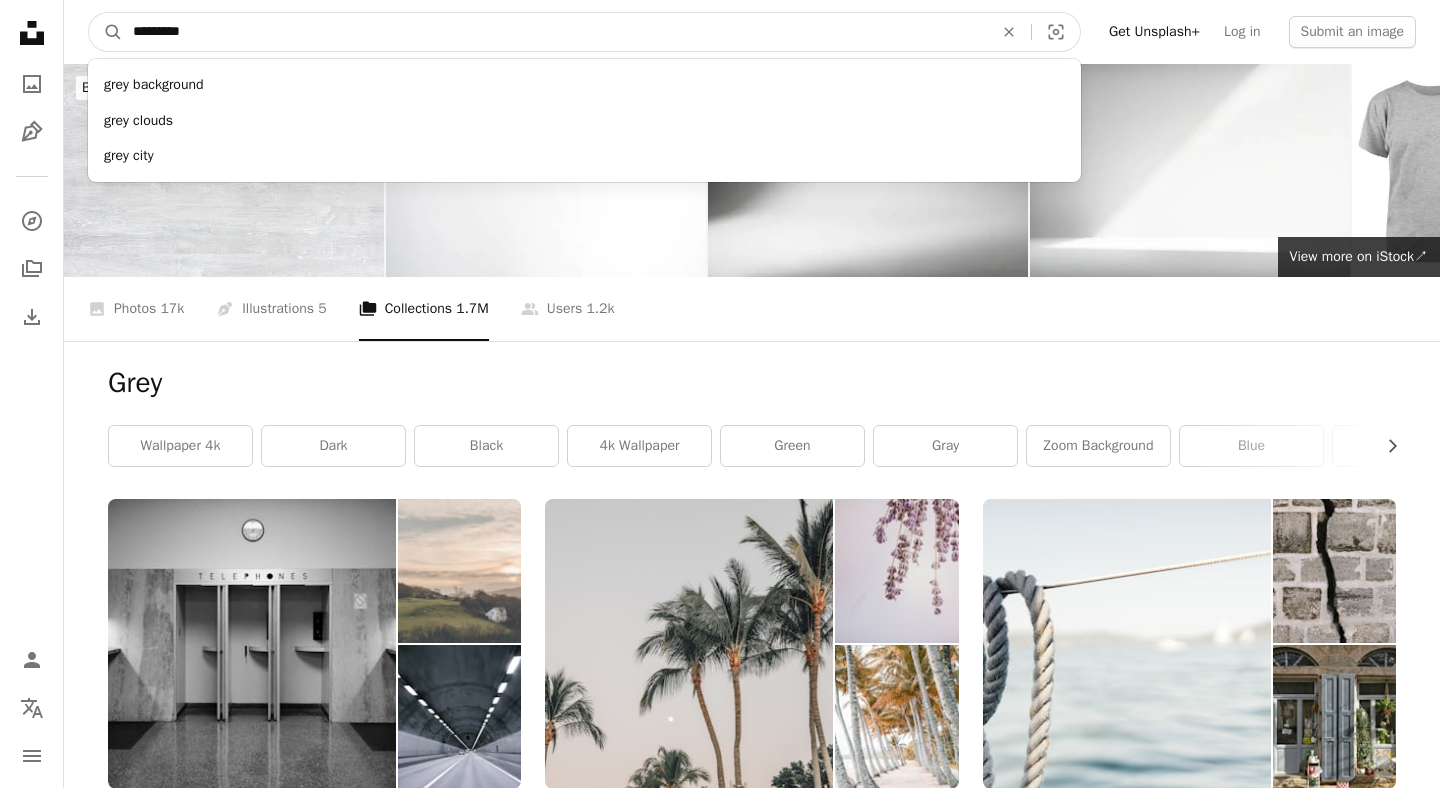 click on "A magnifying glass" at bounding box center (106, 32) 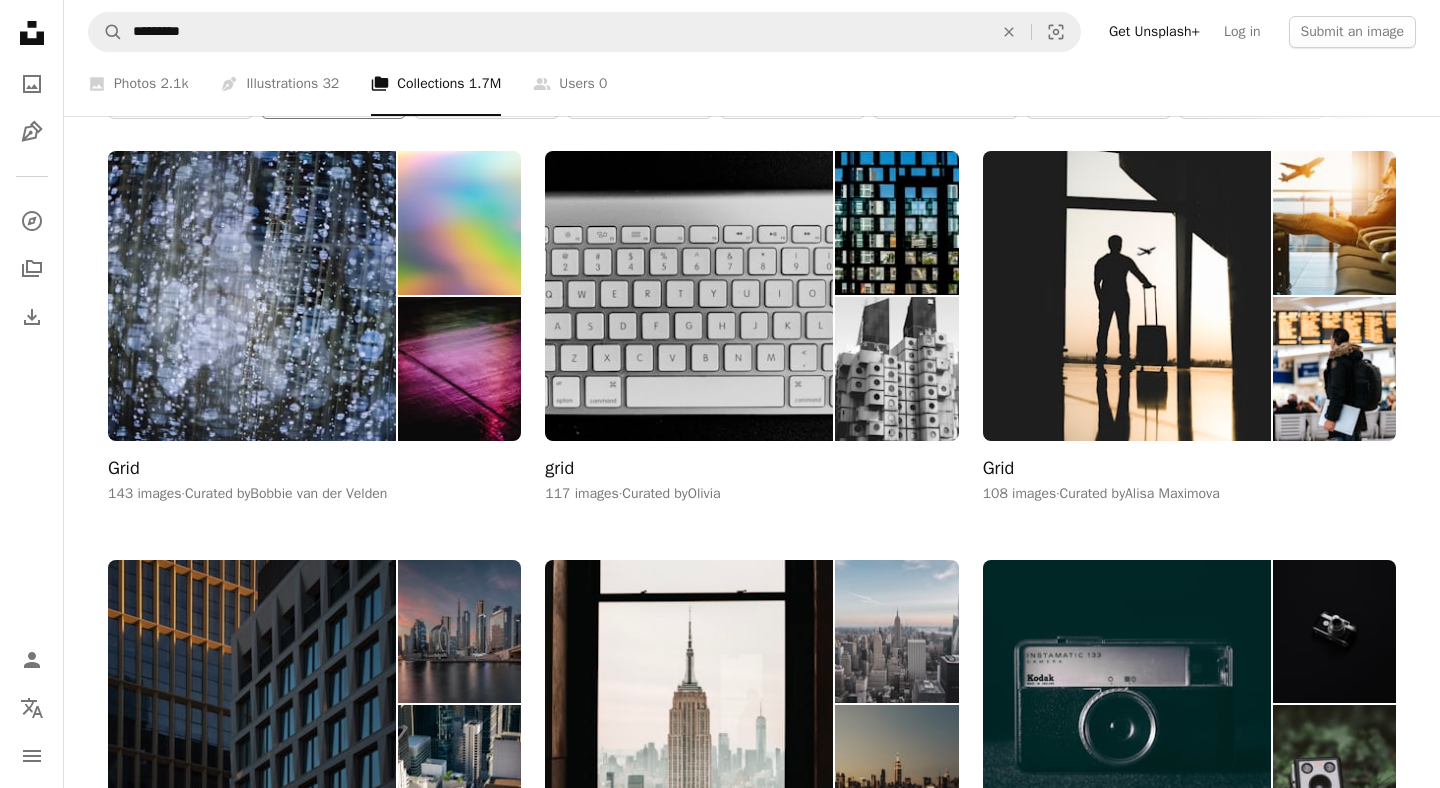 scroll, scrollTop: 338, scrollLeft: 0, axis: vertical 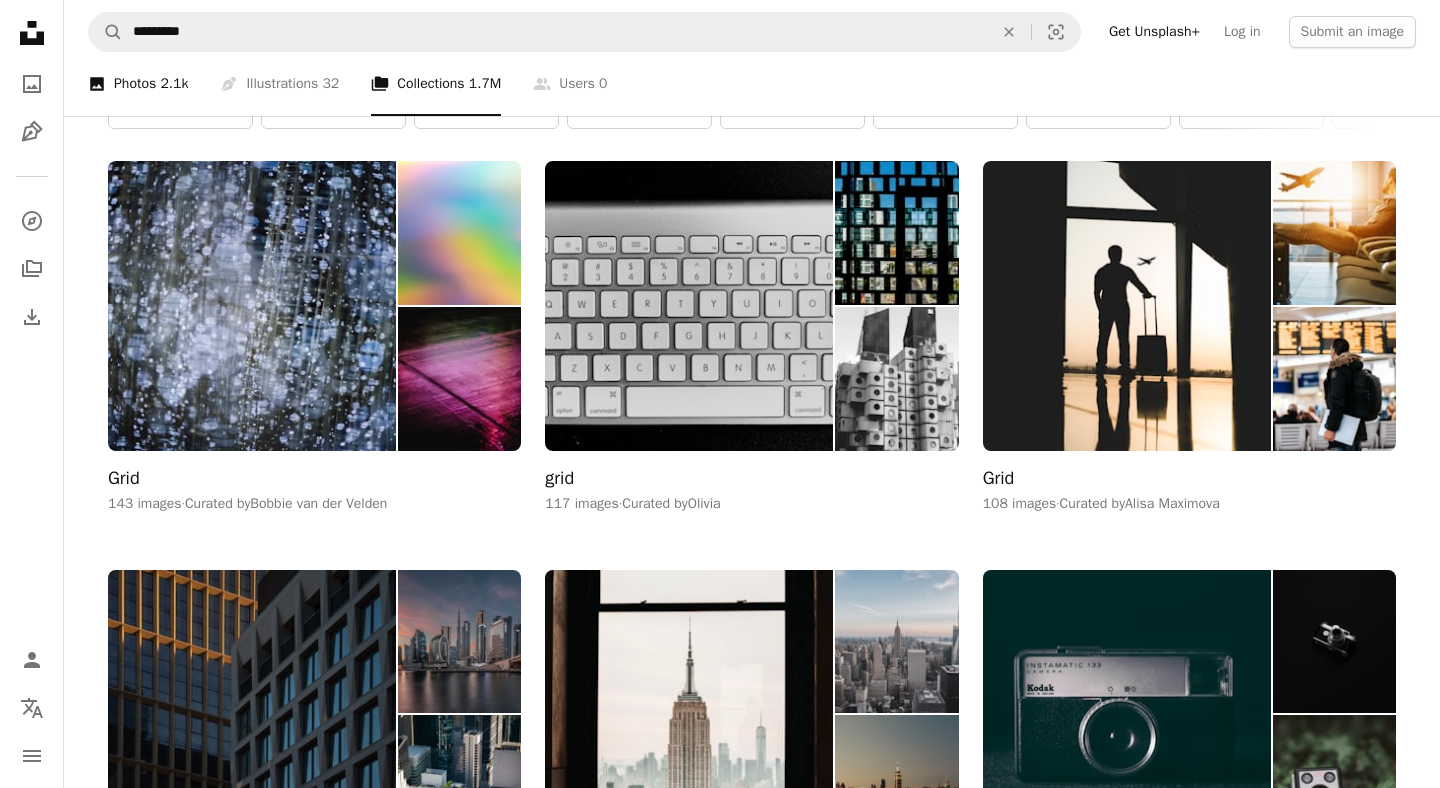 click on "2.1k" at bounding box center (174, 84) 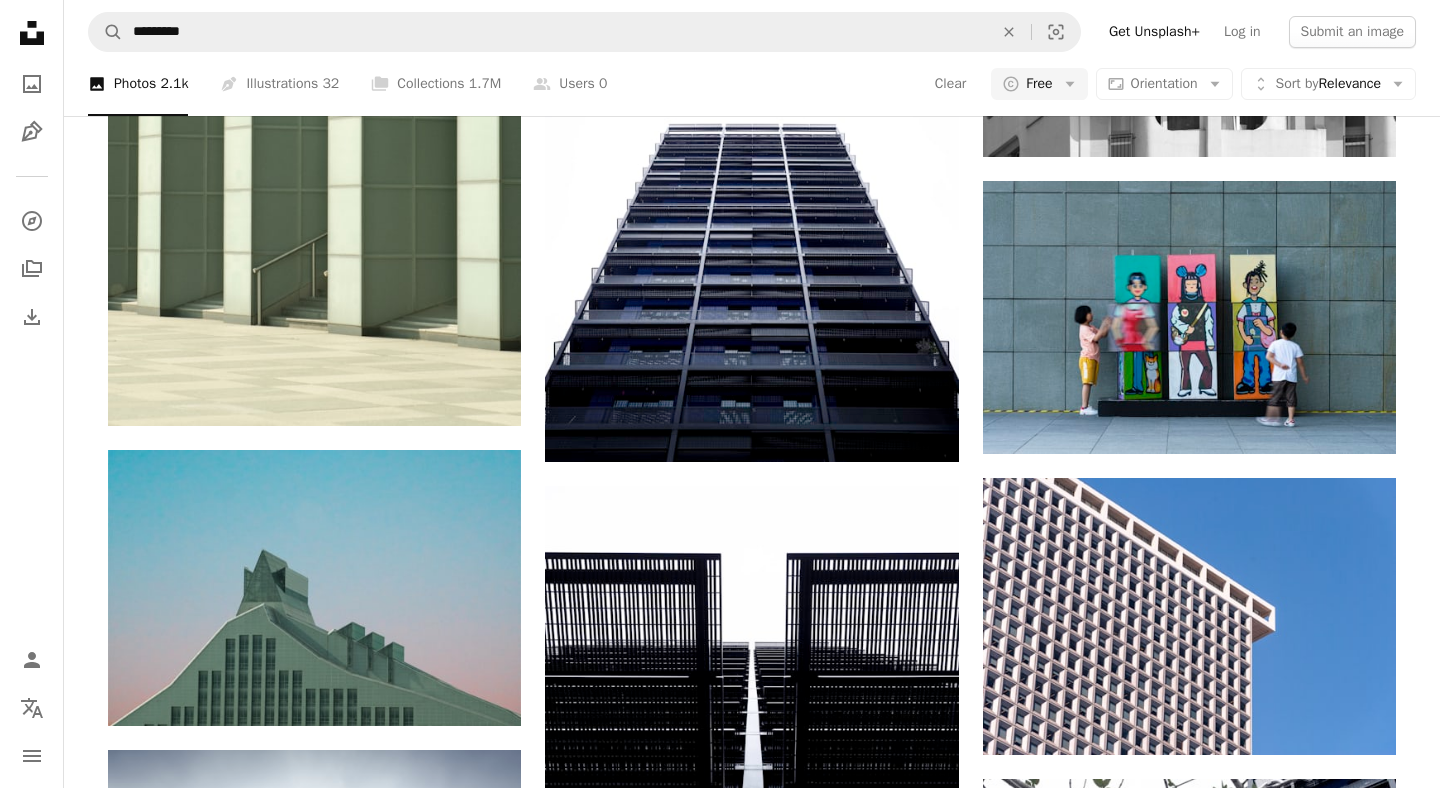 scroll, scrollTop: 3535, scrollLeft: 0, axis: vertical 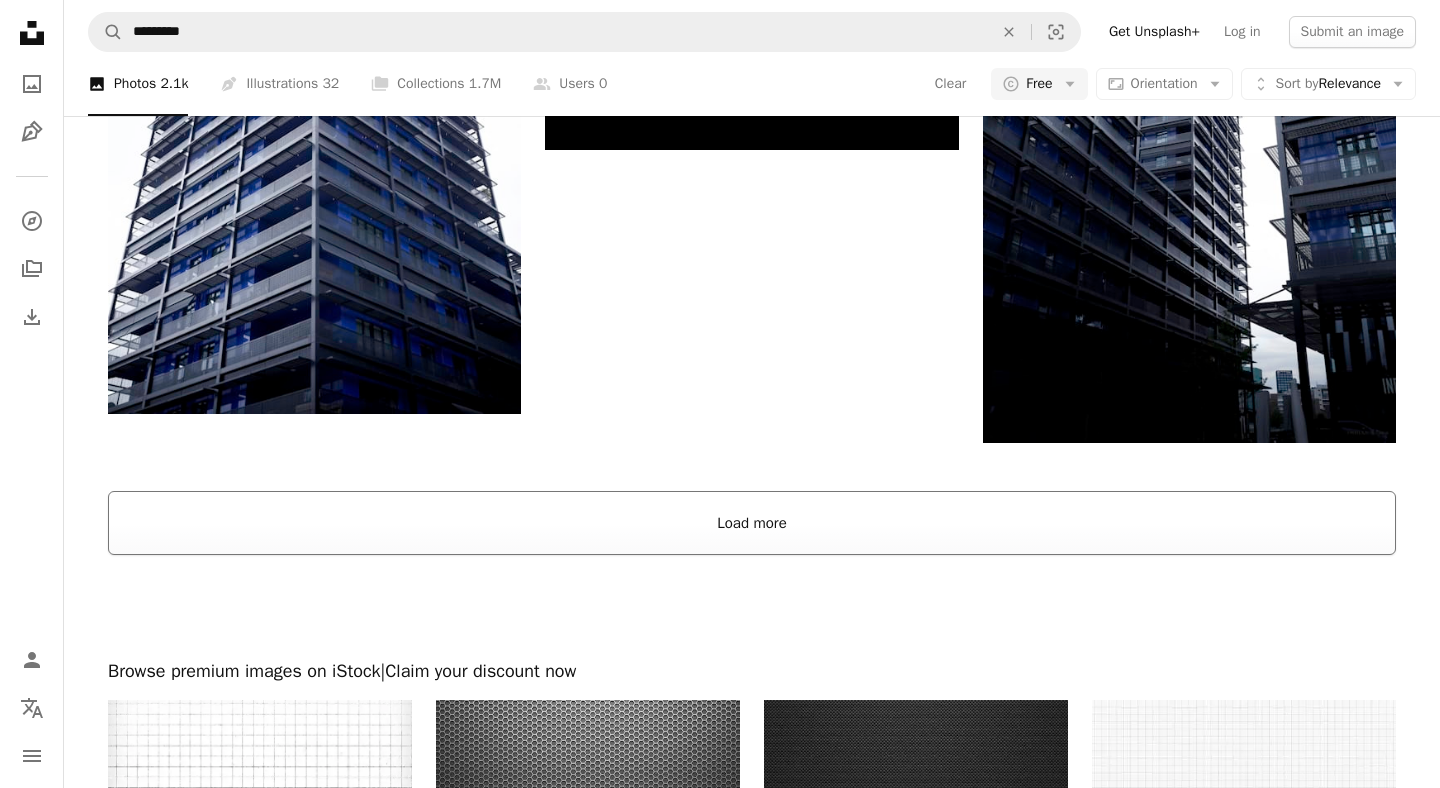 click on "Load more" at bounding box center [752, 523] 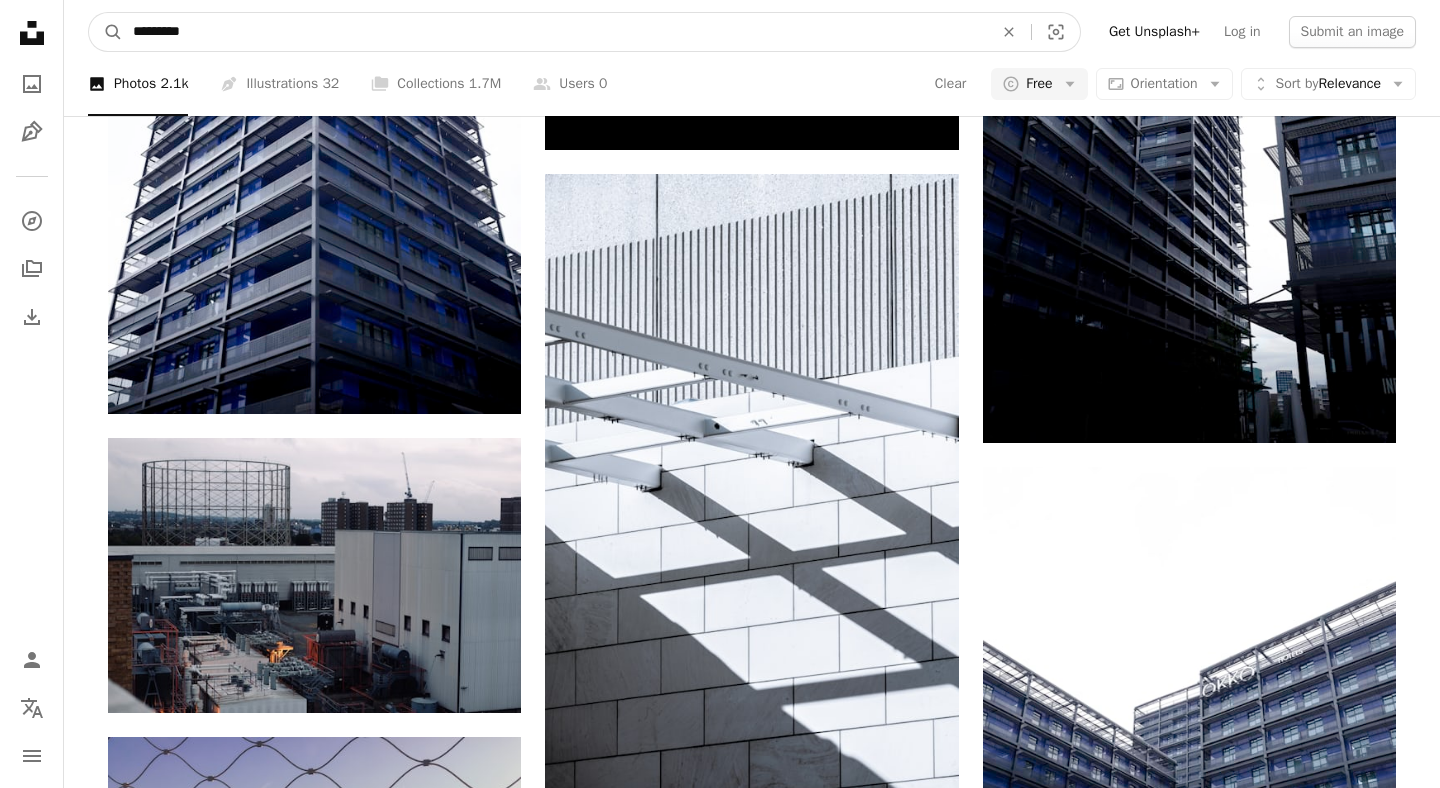 click on "*********" at bounding box center [555, 32] 